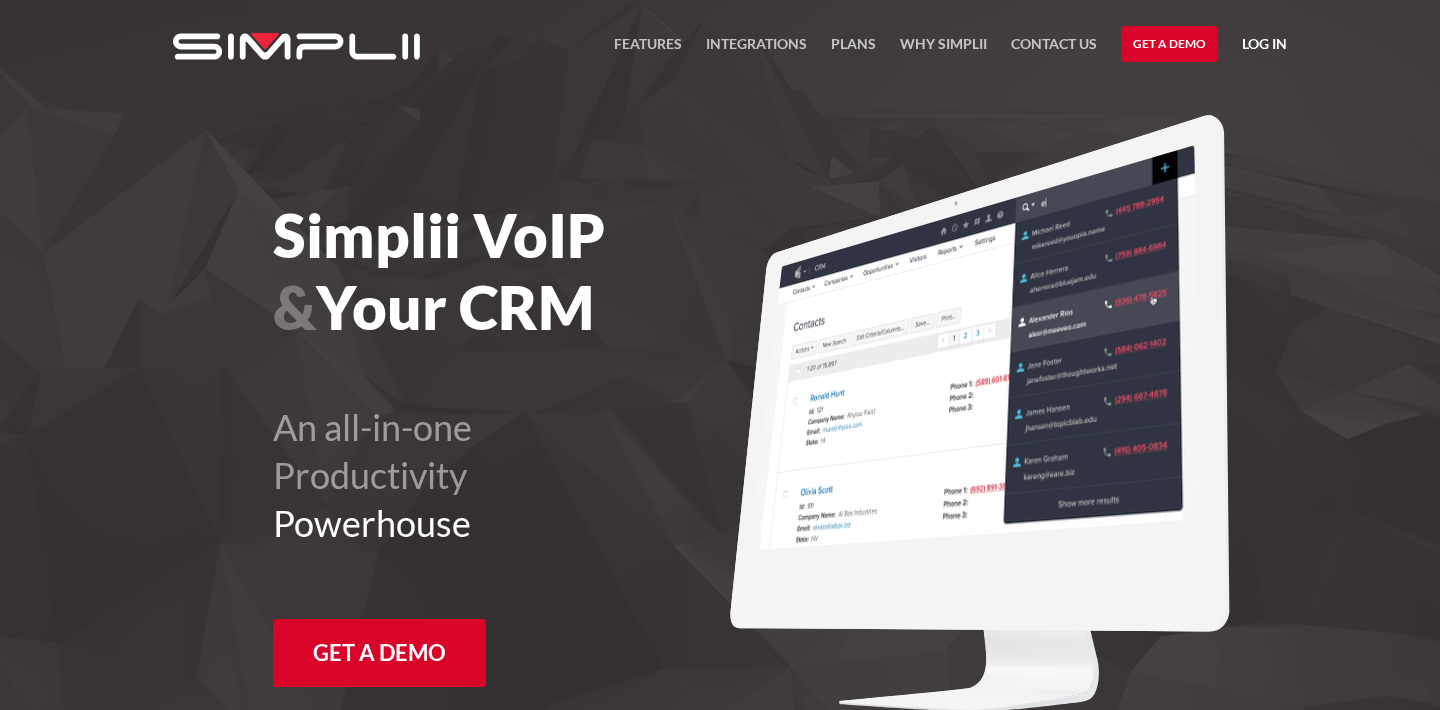 scroll, scrollTop: 0, scrollLeft: 0, axis: both 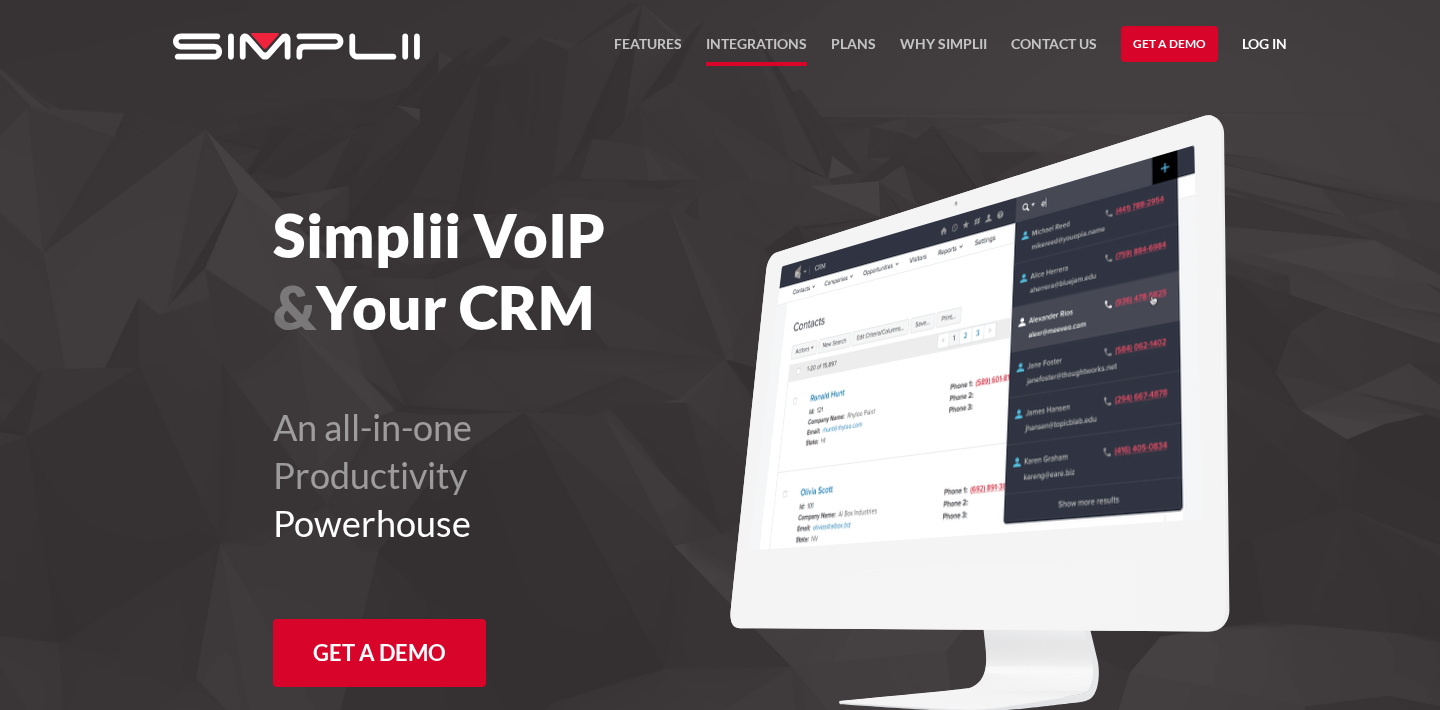 click on "Integrations" at bounding box center (756, 49) 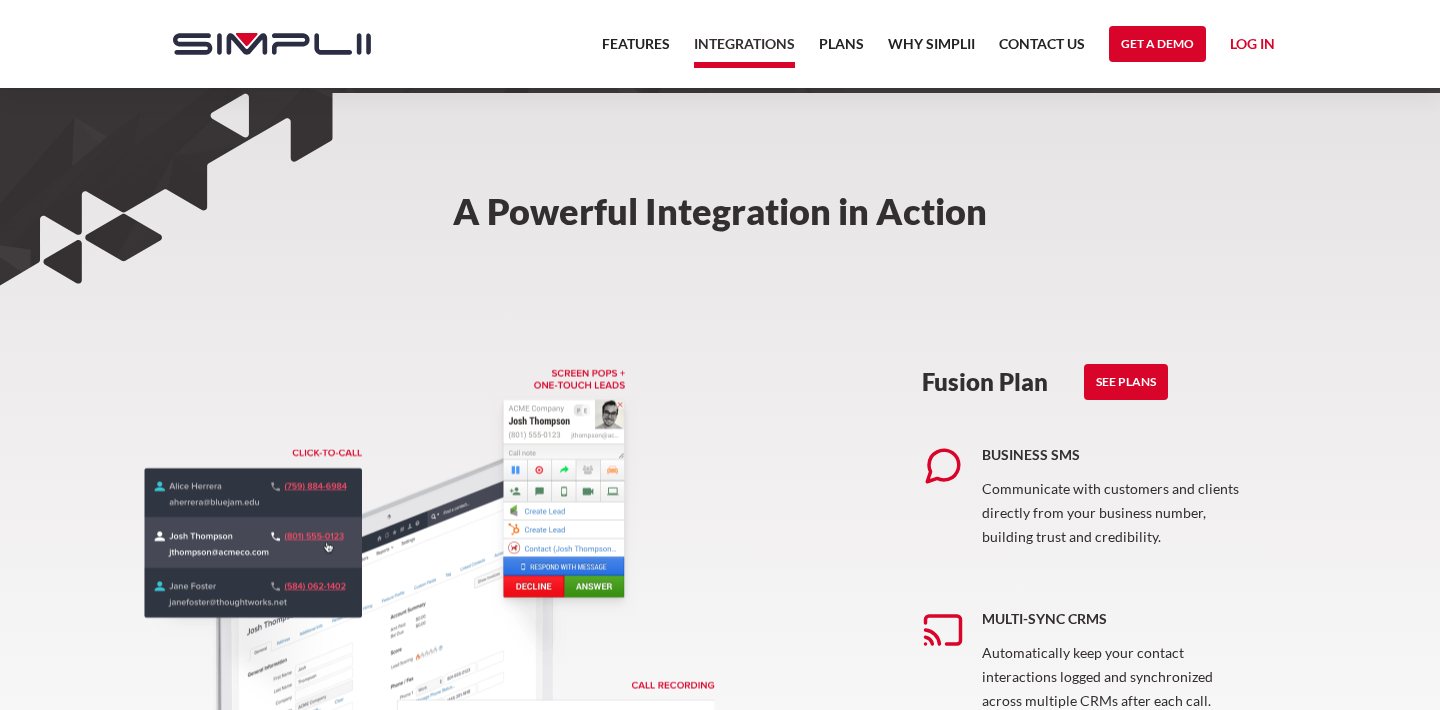 scroll, scrollTop: 740, scrollLeft: 0, axis: vertical 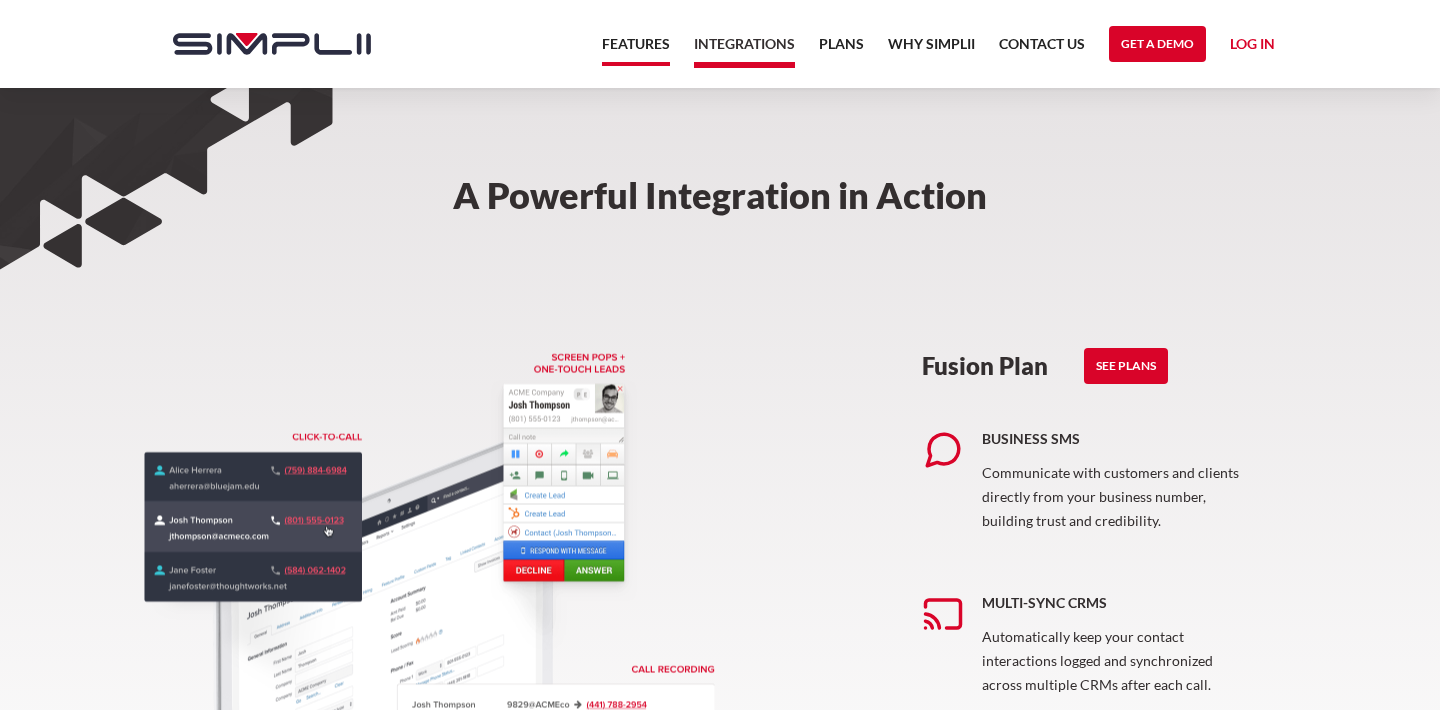 click on "Features" at bounding box center [636, 49] 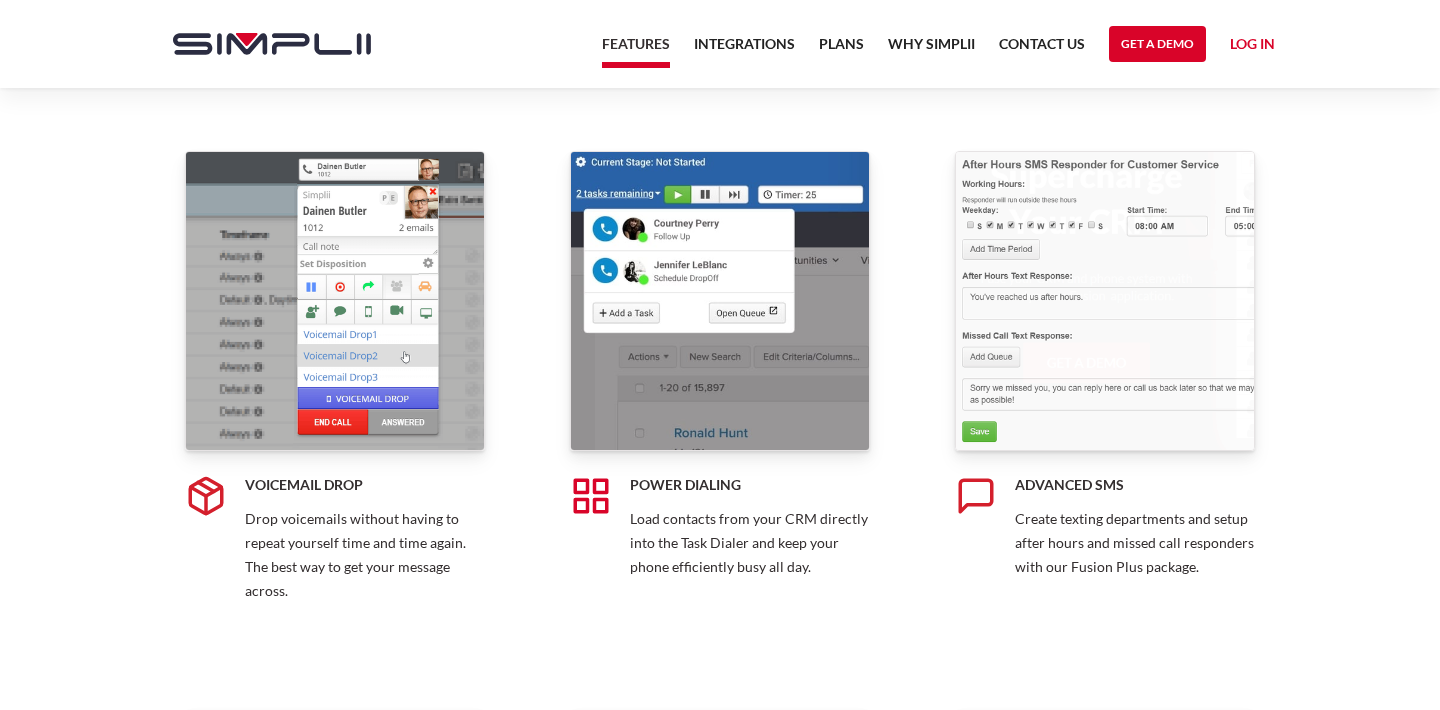 scroll, scrollTop: 2711, scrollLeft: 0, axis: vertical 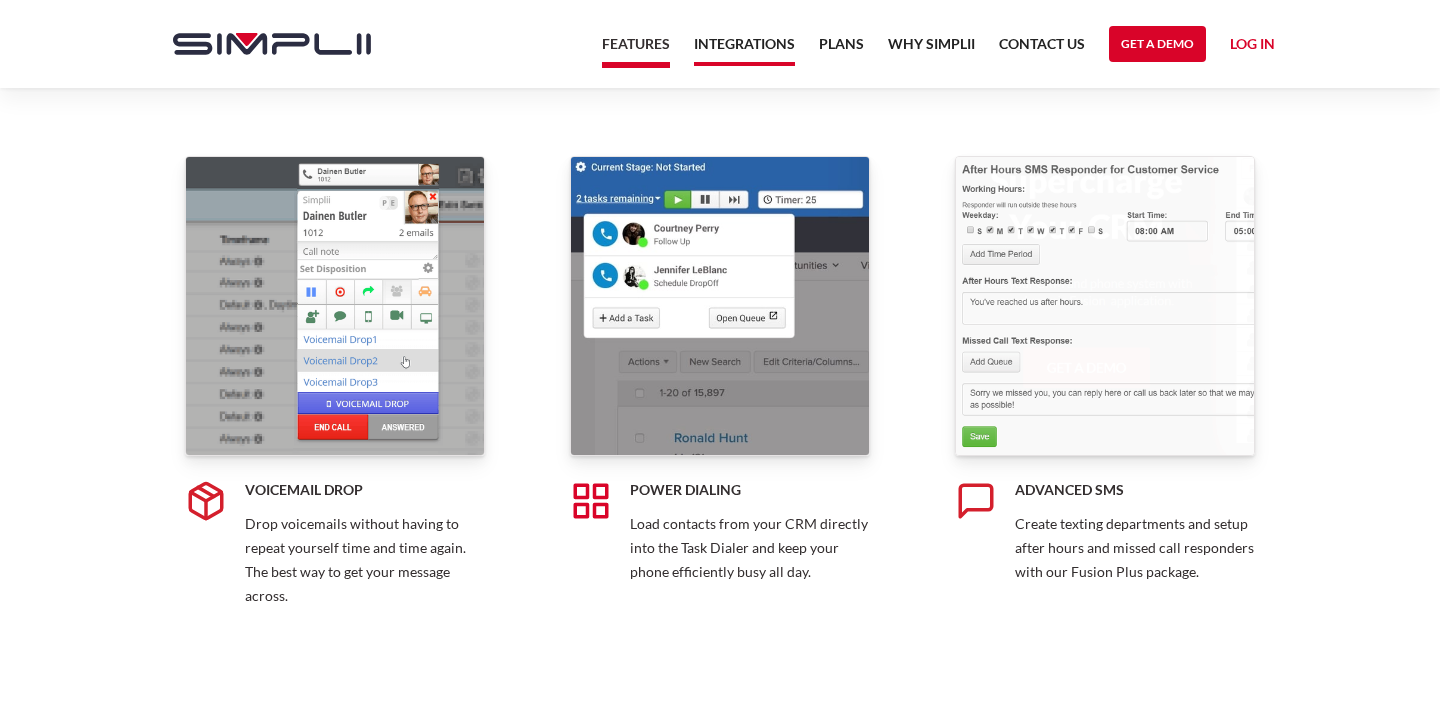 click on "Integrations" at bounding box center (744, 49) 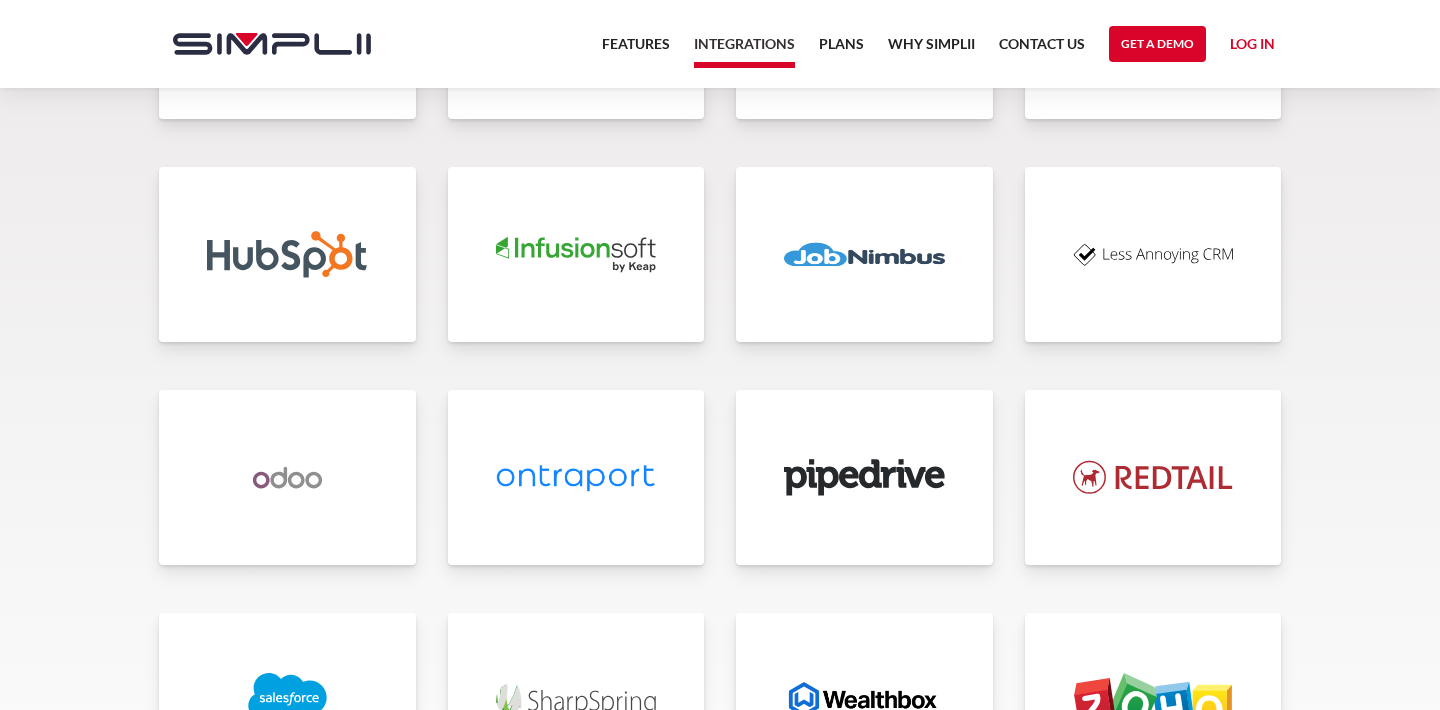 scroll, scrollTop: 4383, scrollLeft: 0, axis: vertical 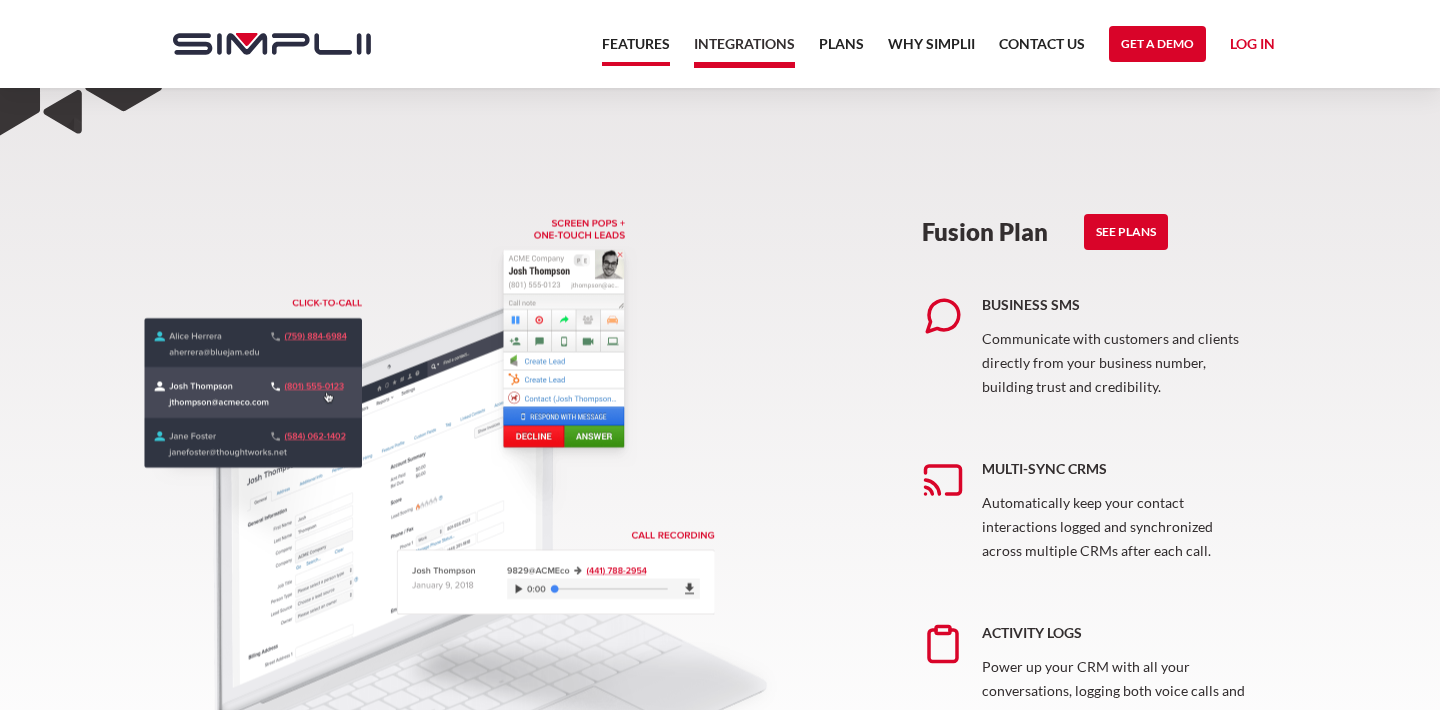 click on "Features" at bounding box center (636, 49) 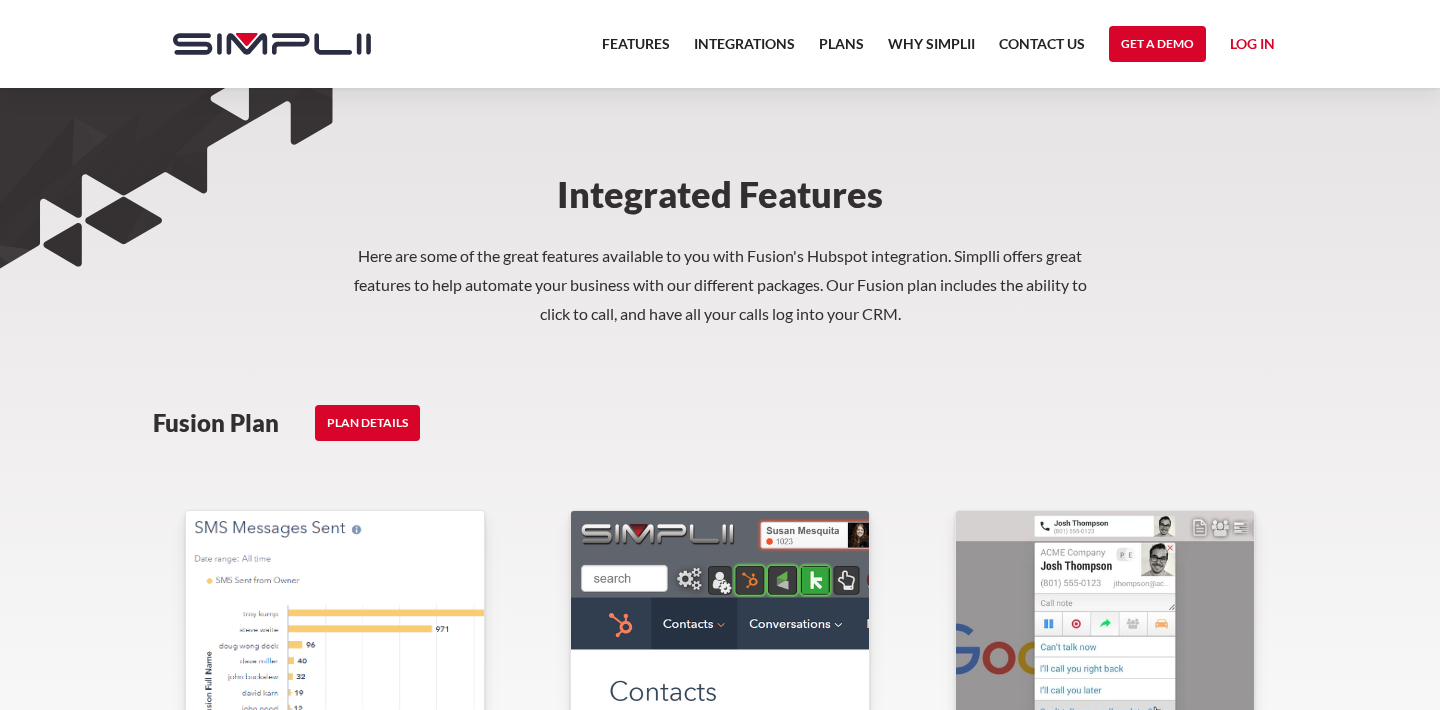 scroll, scrollTop: 559, scrollLeft: 0, axis: vertical 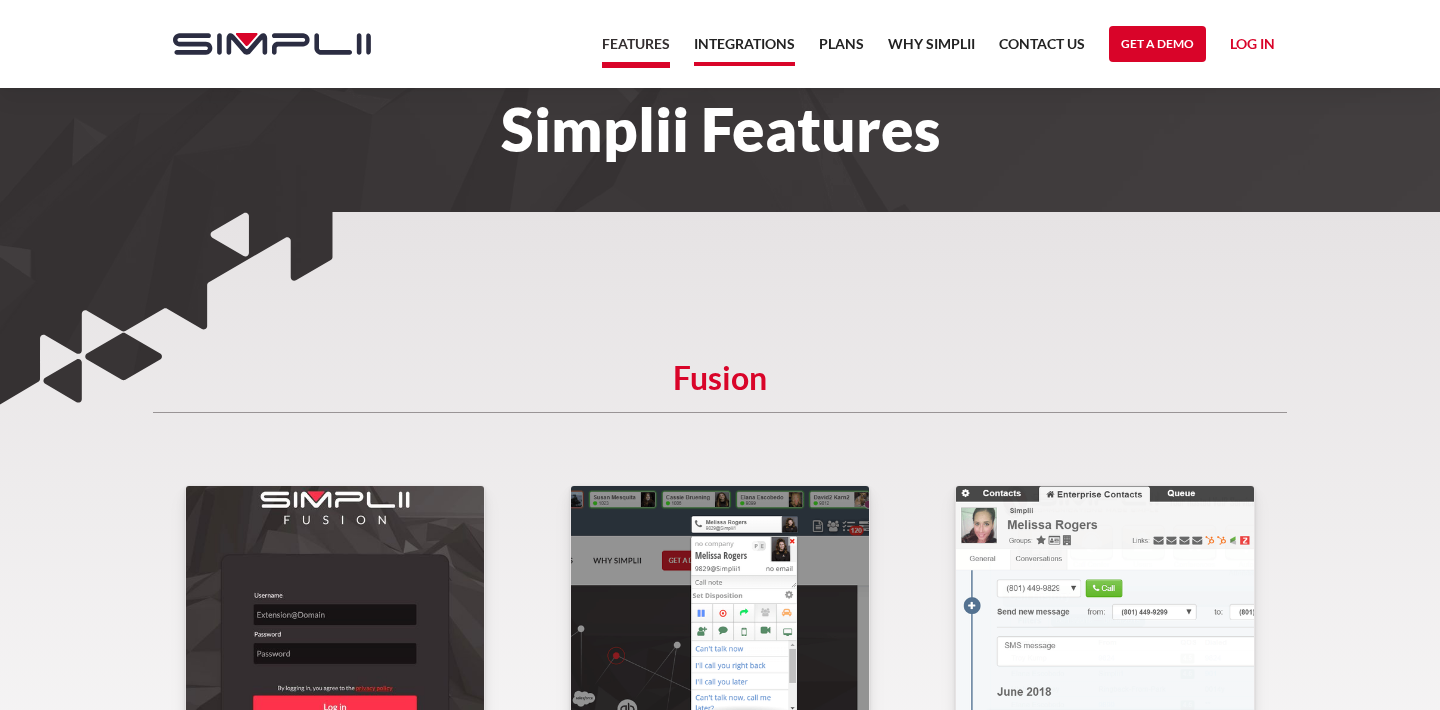click on "Integrations" at bounding box center (744, 49) 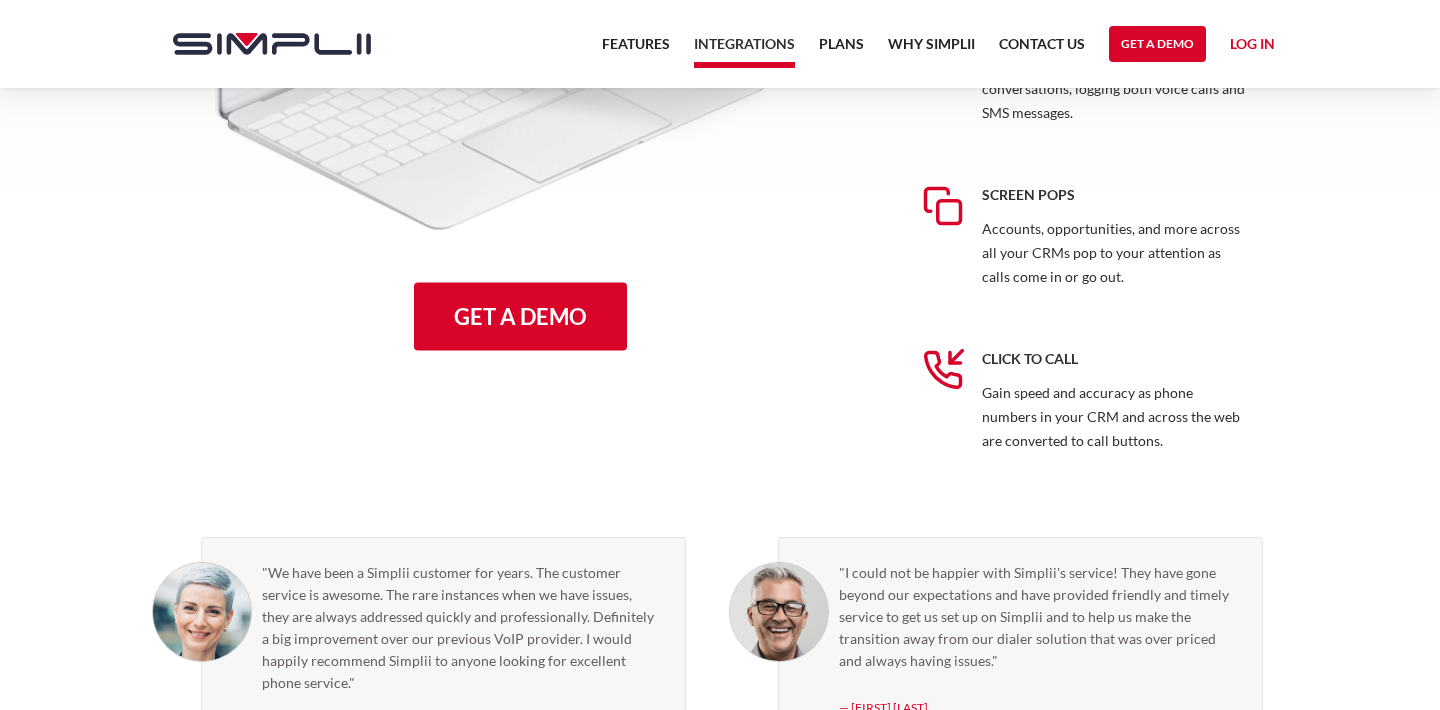 scroll, scrollTop: 1472, scrollLeft: 0, axis: vertical 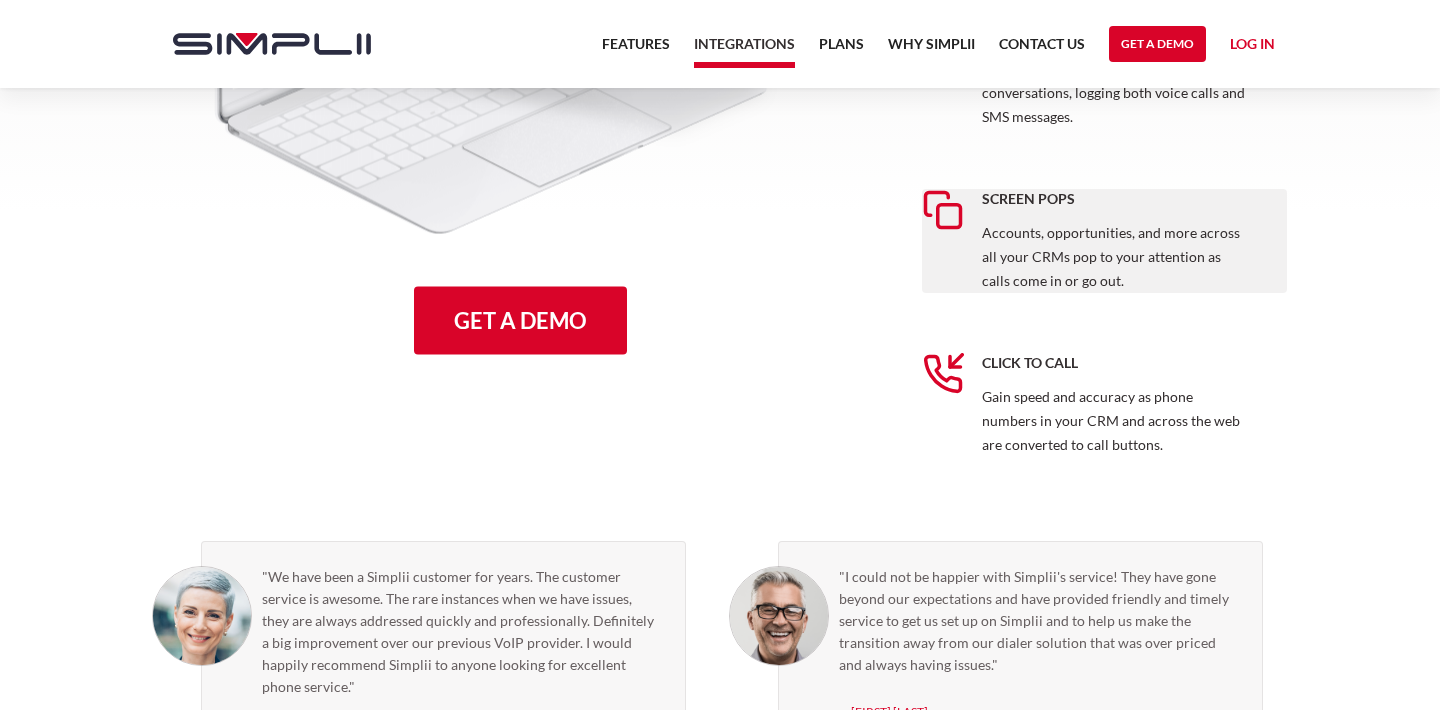 click on "Accounts, opportunities, and more across all your CRMs pop to your attention as calls come in or go out." at bounding box center (1116, 257) 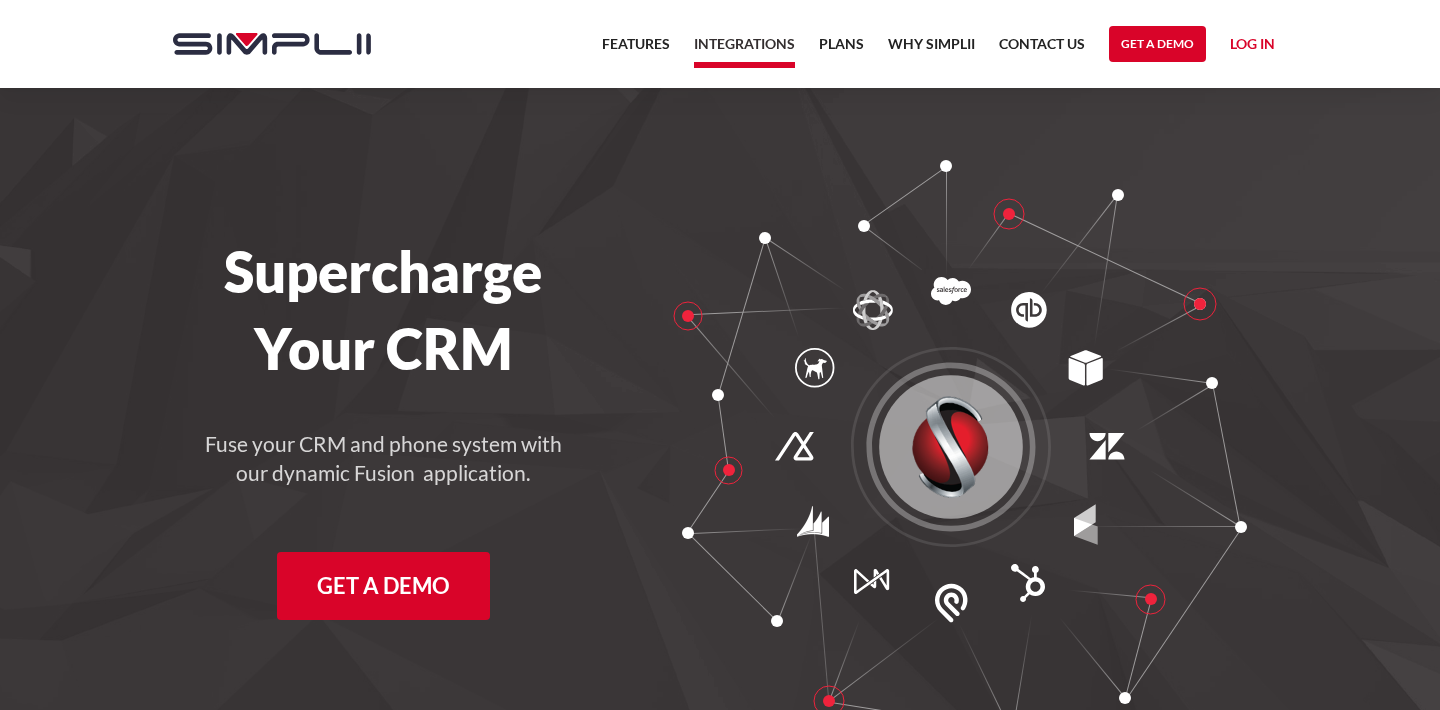 scroll, scrollTop: 0, scrollLeft: 0, axis: both 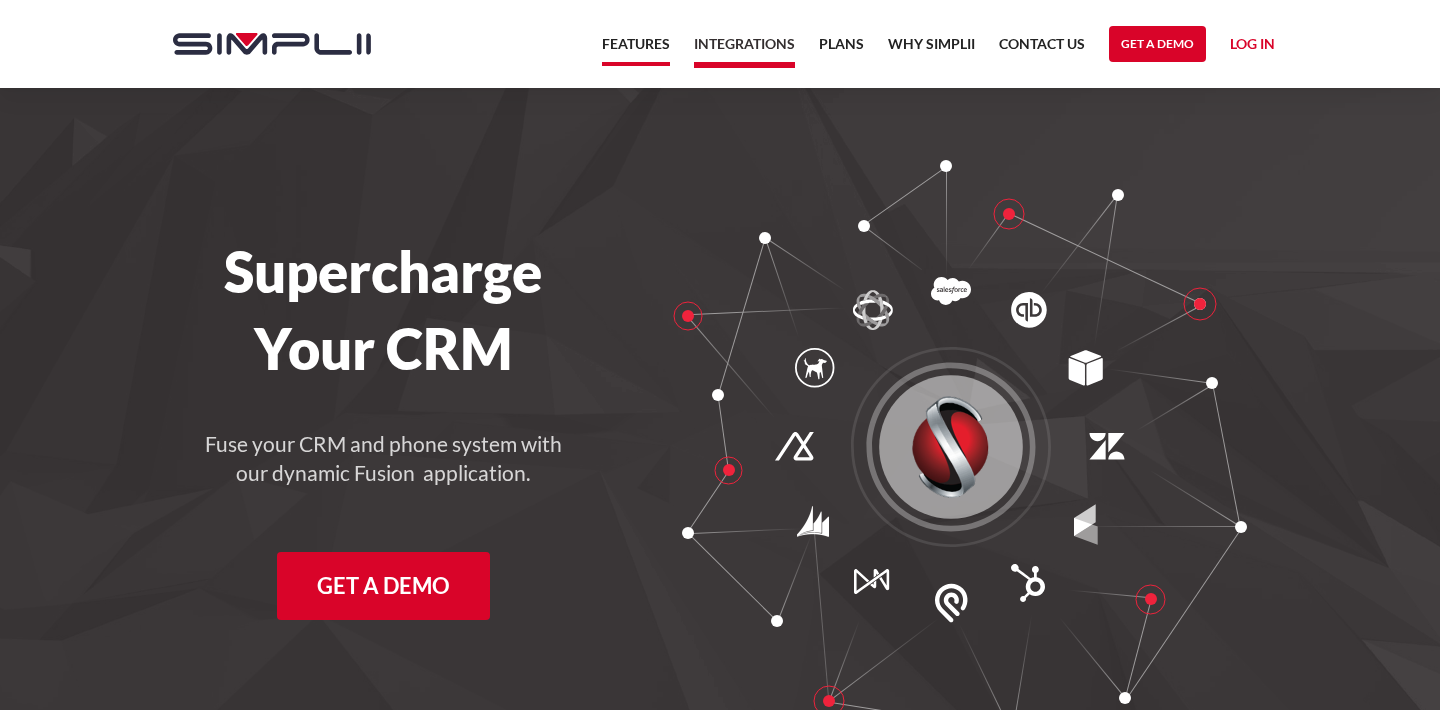 click on "Features" at bounding box center (636, 49) 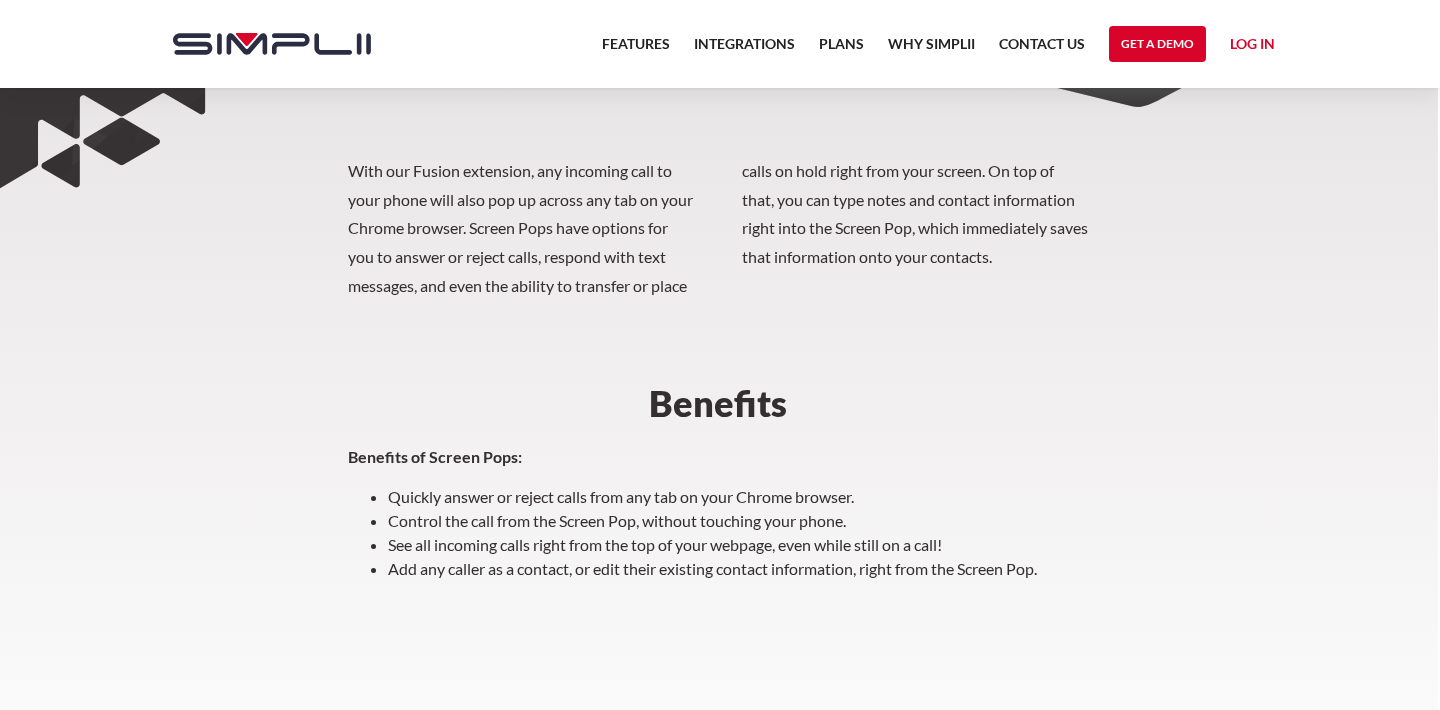 scroll, scrollTop: 596, scrollLeft: 0, axis: vertical 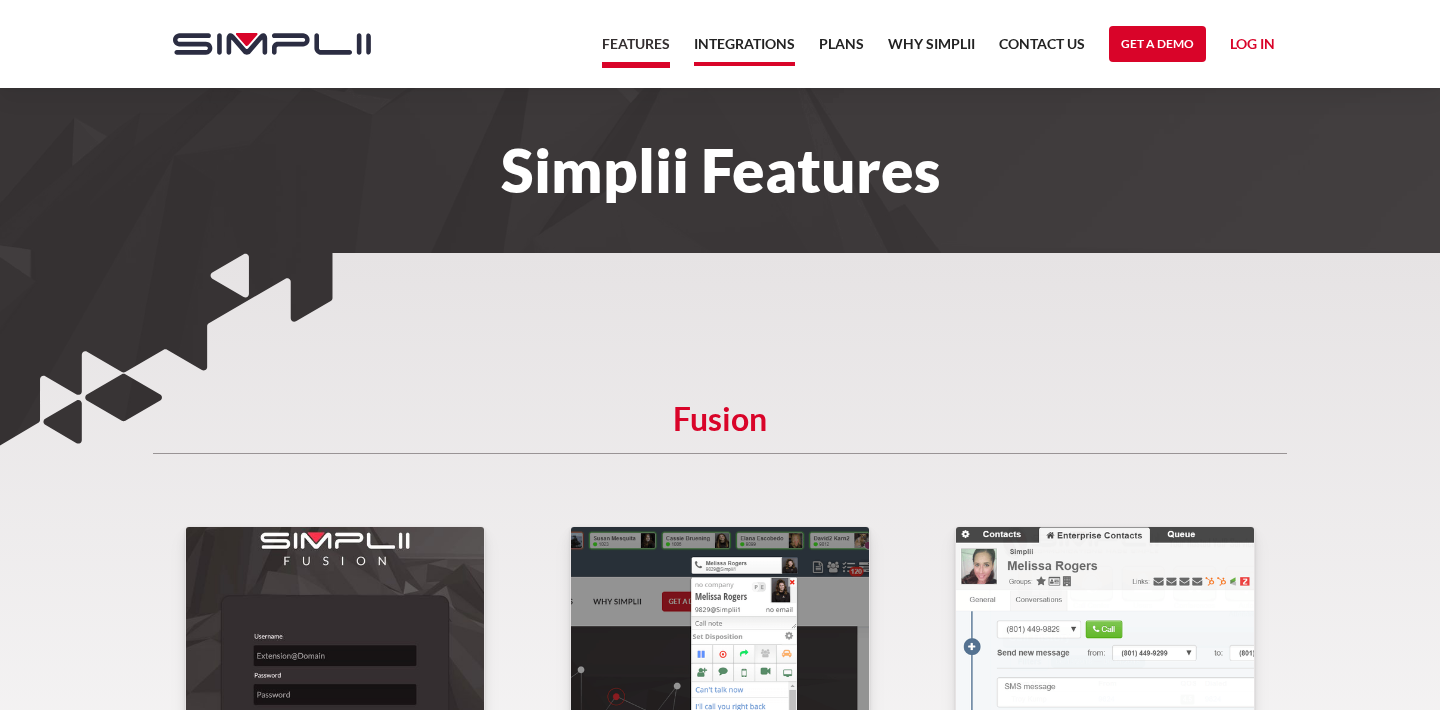 click on "Integrations" at bounding box center [744, 49] 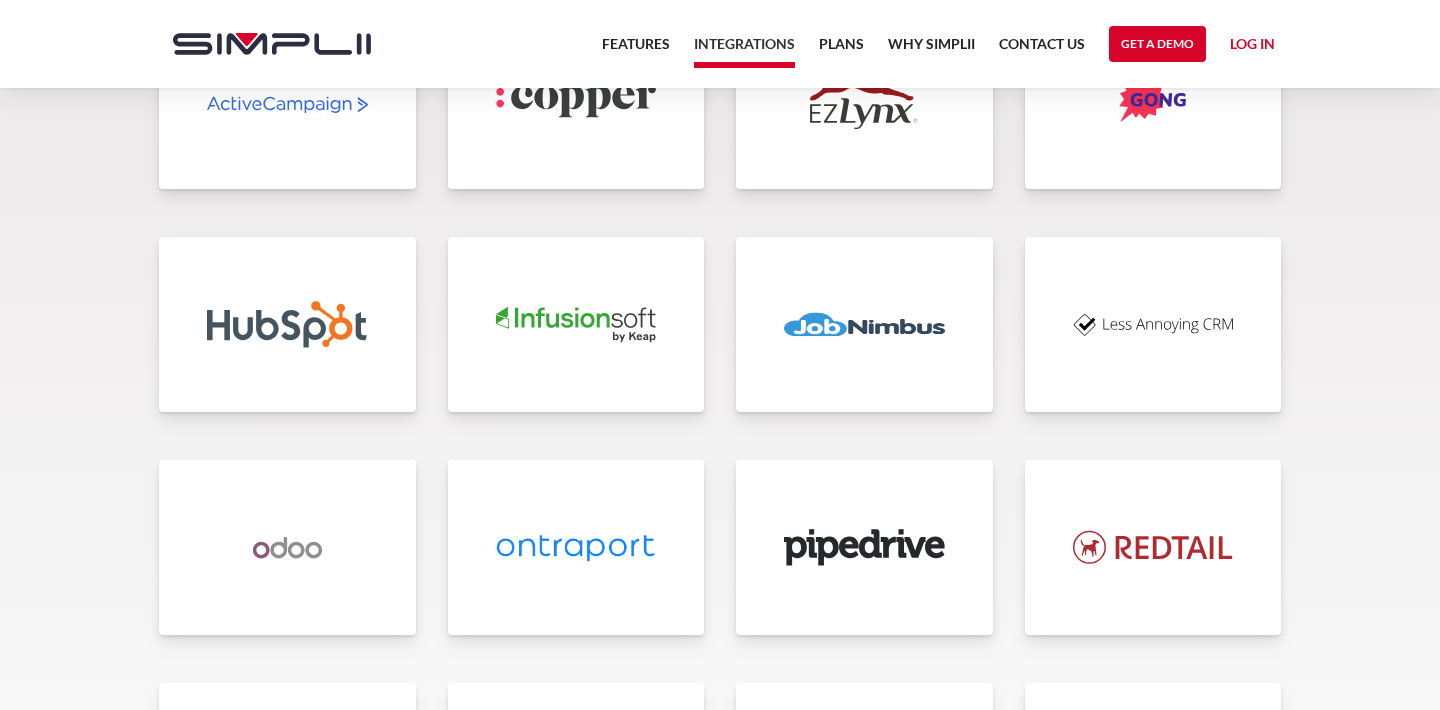 scroll, scrollTop: 4314, scrollLeft: 0, axis: vertical 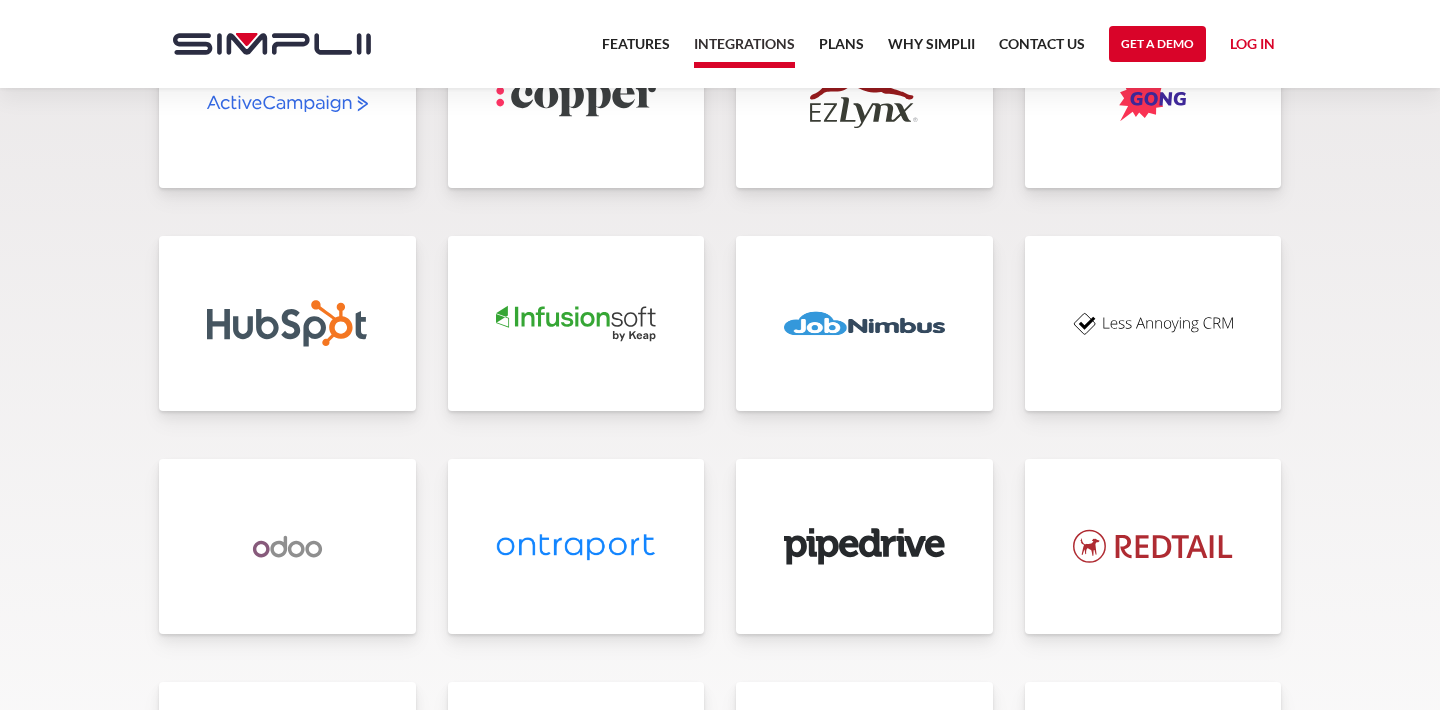 click at bounding box center [864, 323] 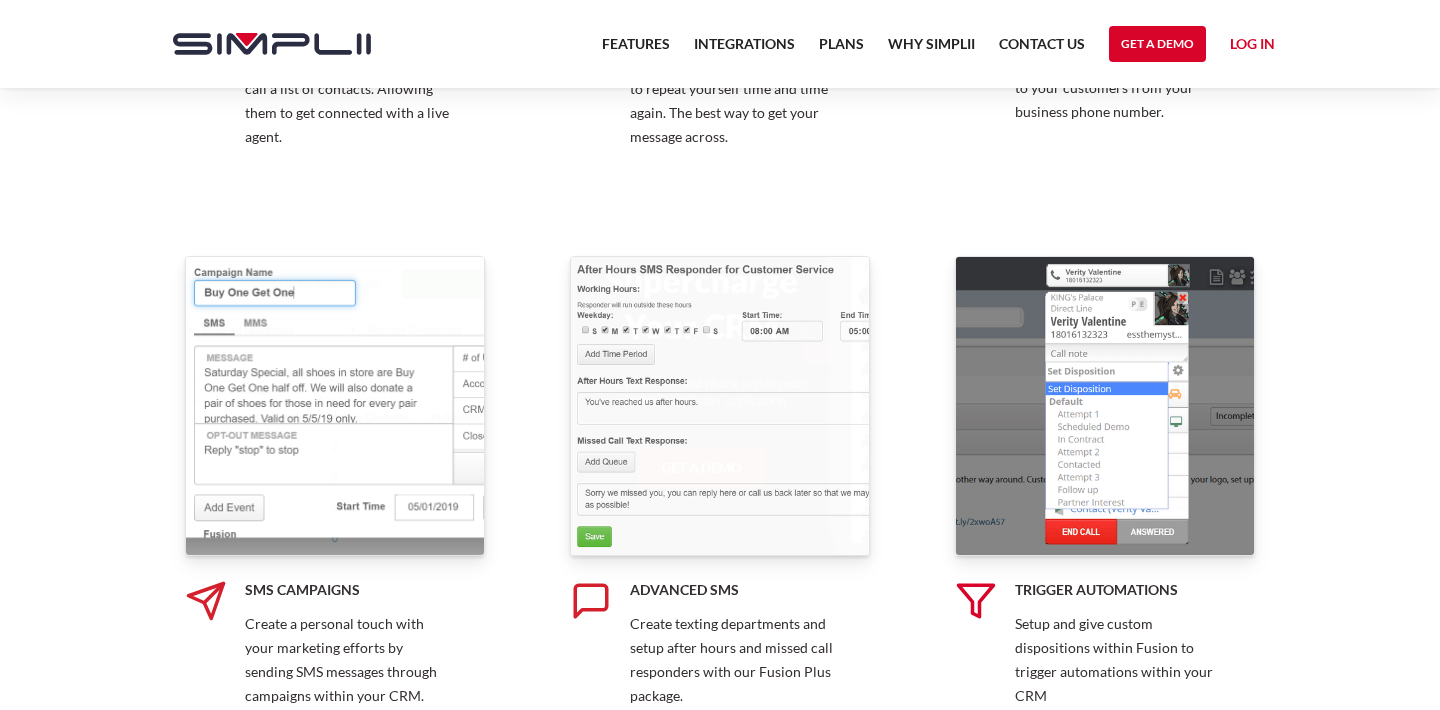 scroll, scrollTop: 3563, scrollLeft: 0, axis: vertical 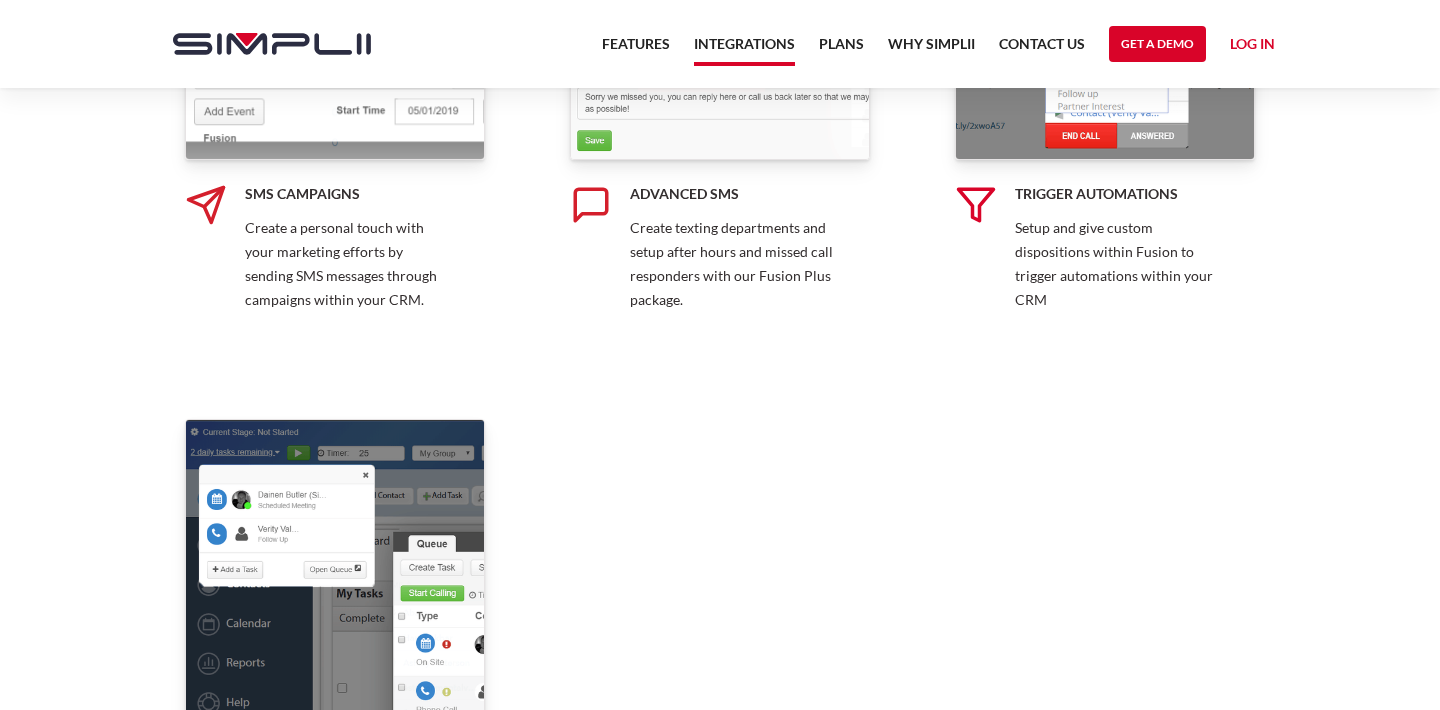click on "Integrations" at bounding box center [744, 49] 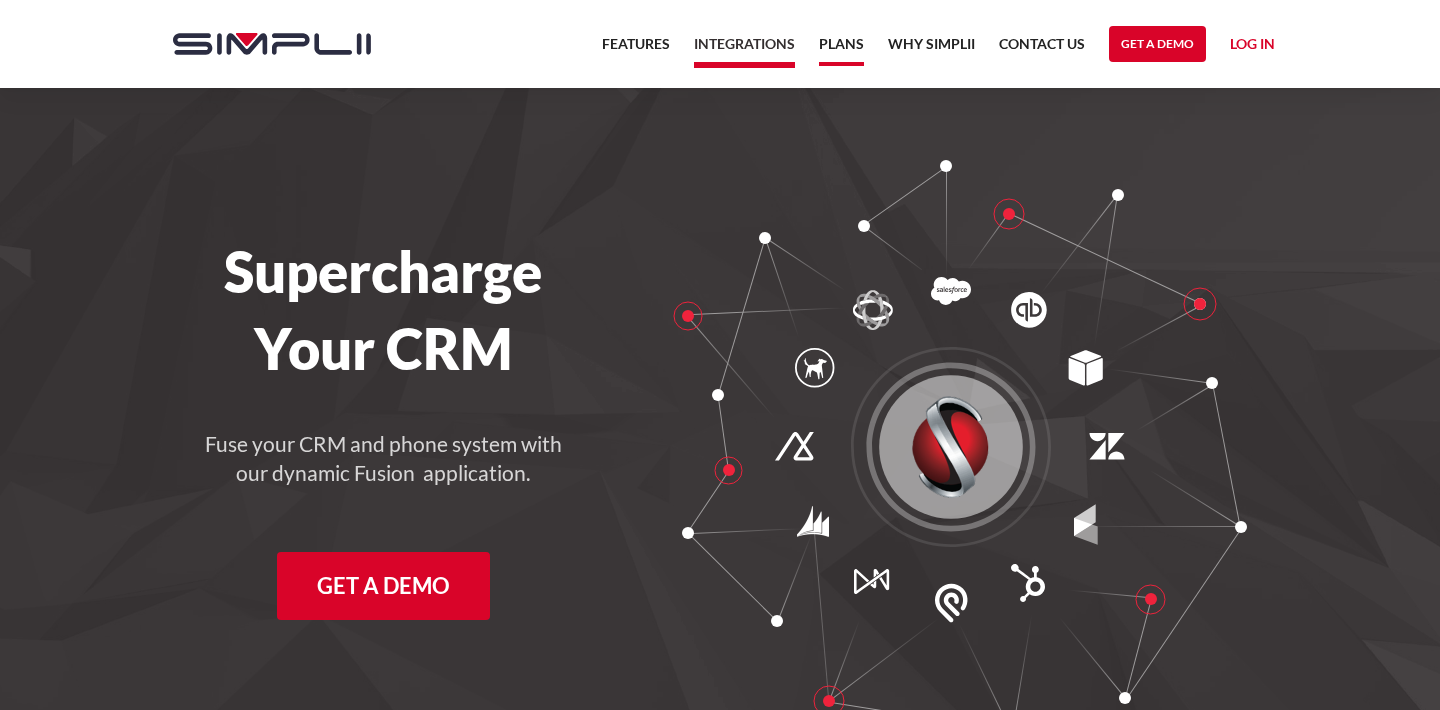 scroll, scrollTop: 0, scrollLeft: 0, axis: both 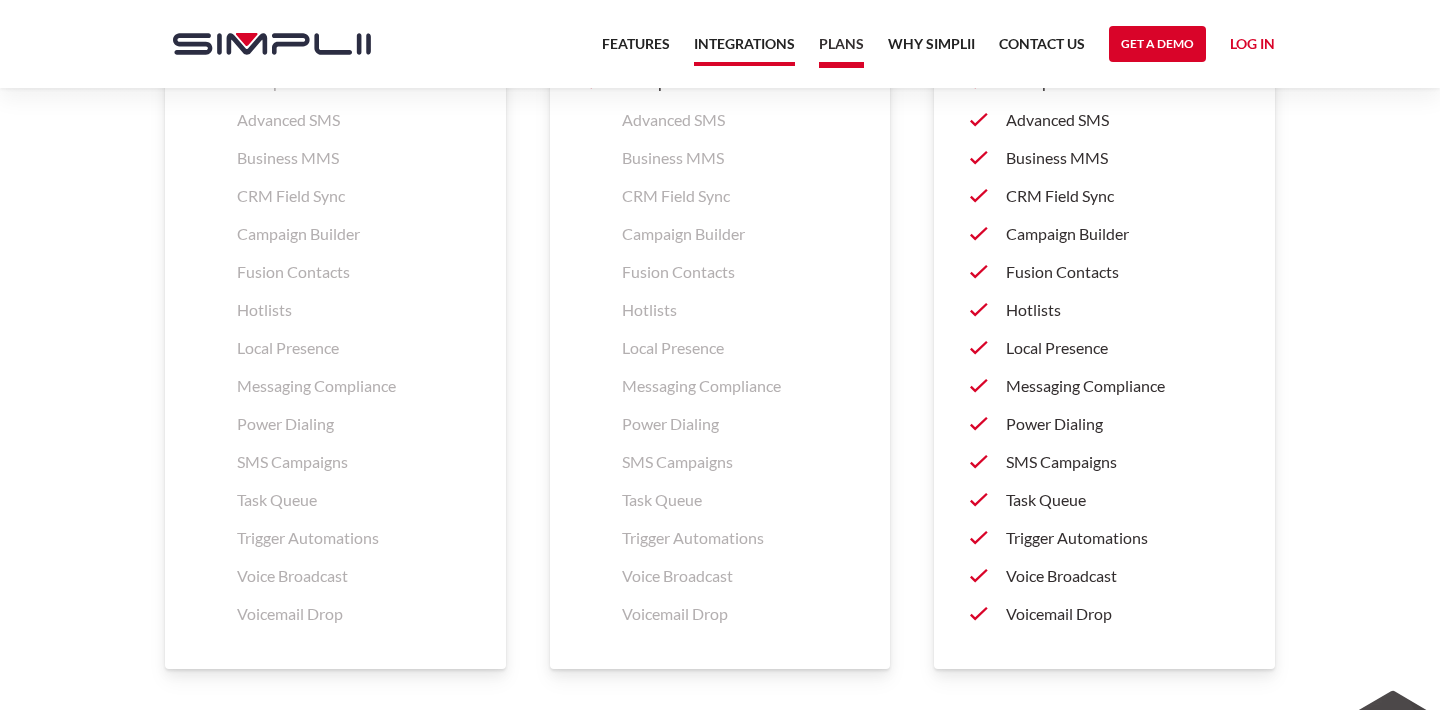 click on "Integrations" at bounding box center [744, 49] 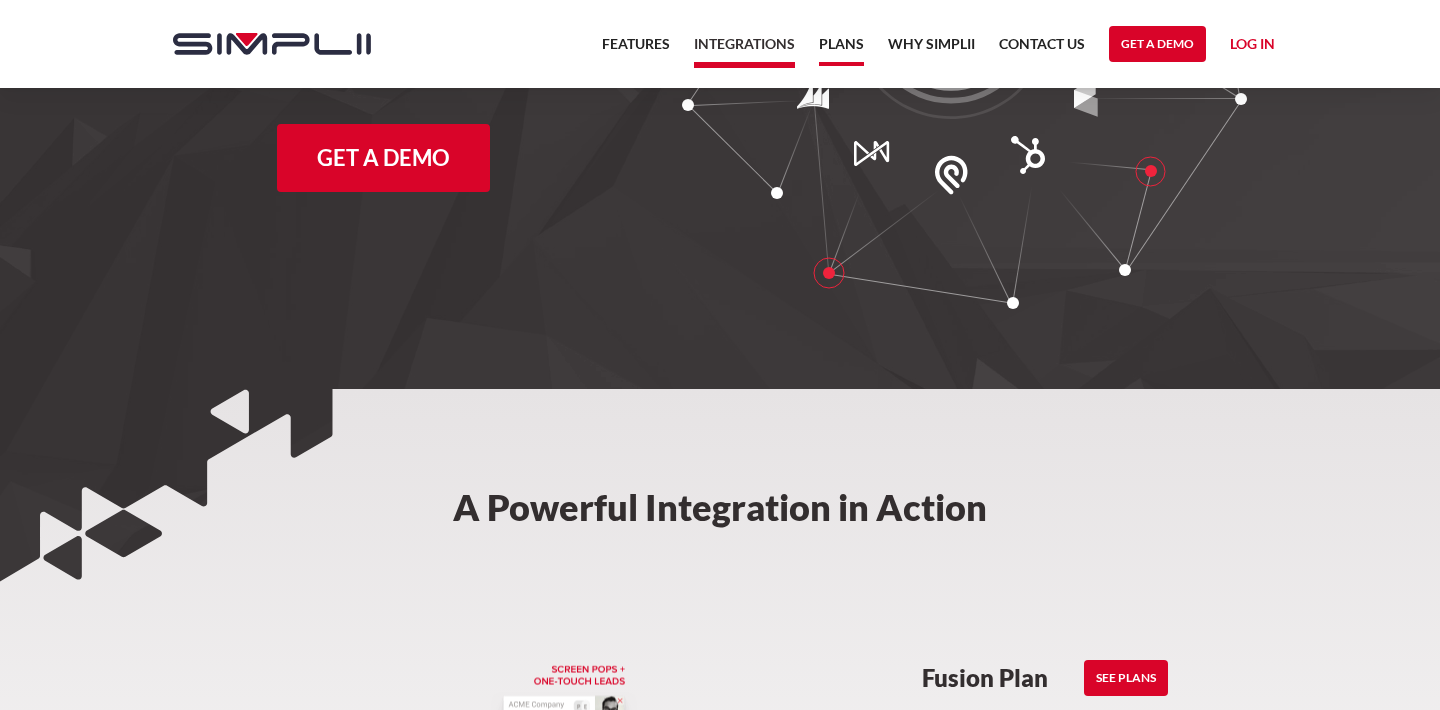 scroll, scrollTop: 287, scrollLeft: 0, axis: vertical 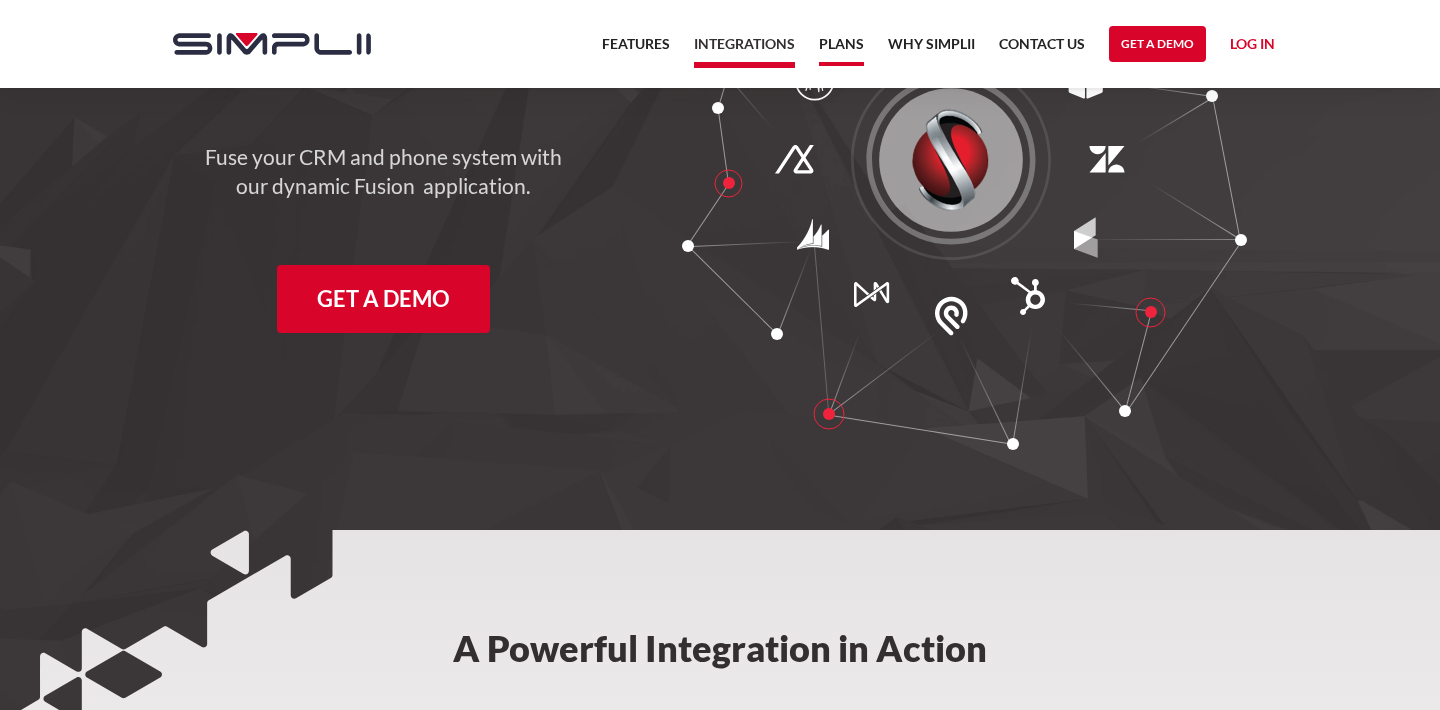 click on "Plans" at bounding box center (841, 49) 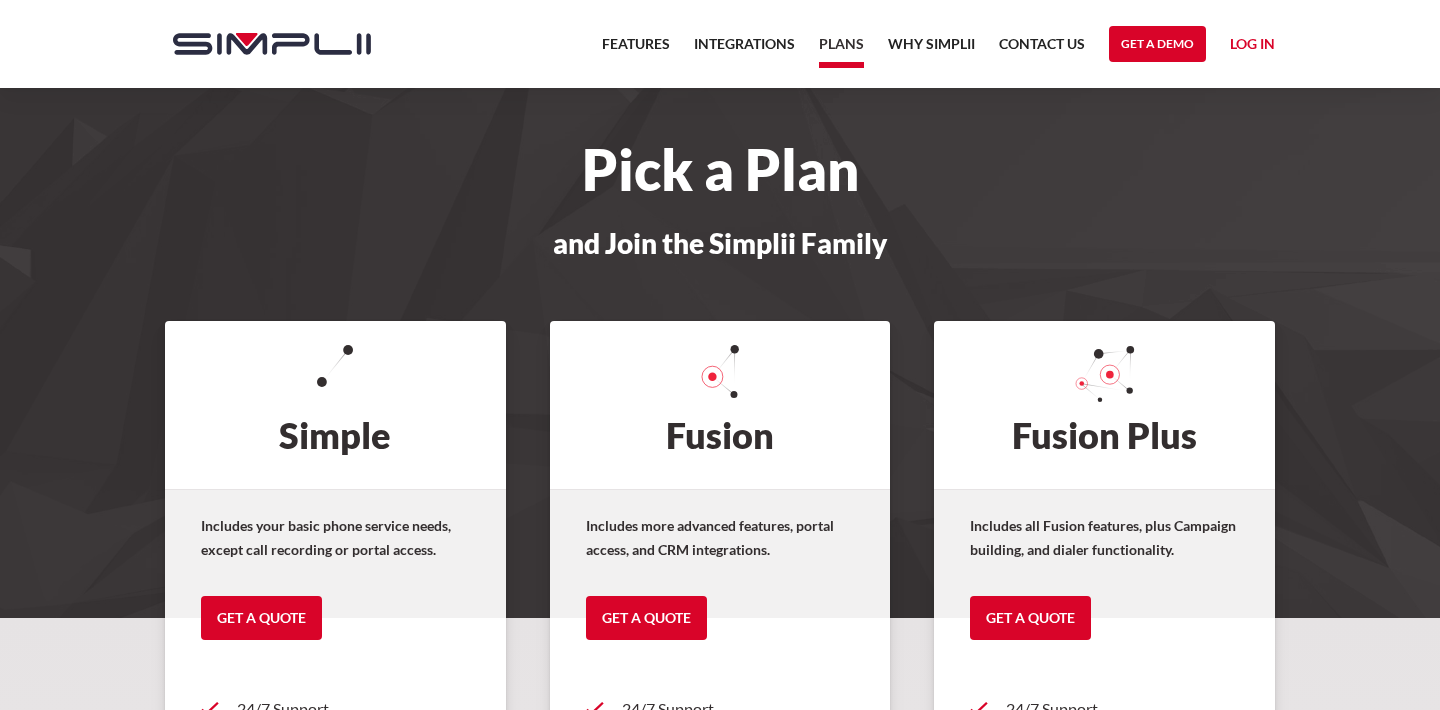 scroll, scrollTop: 0, scrollLeft: 0, axis: both 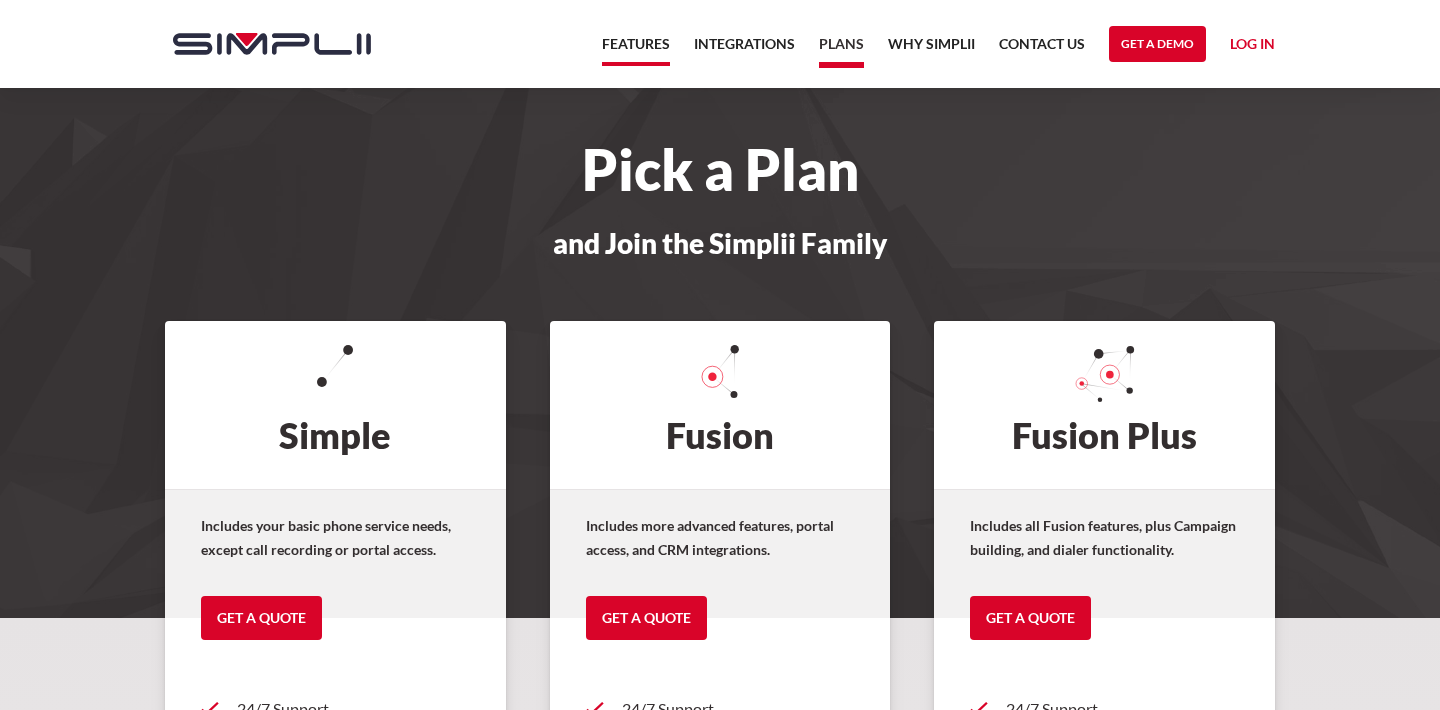 click on "Features" at bounding box center [636, 49] 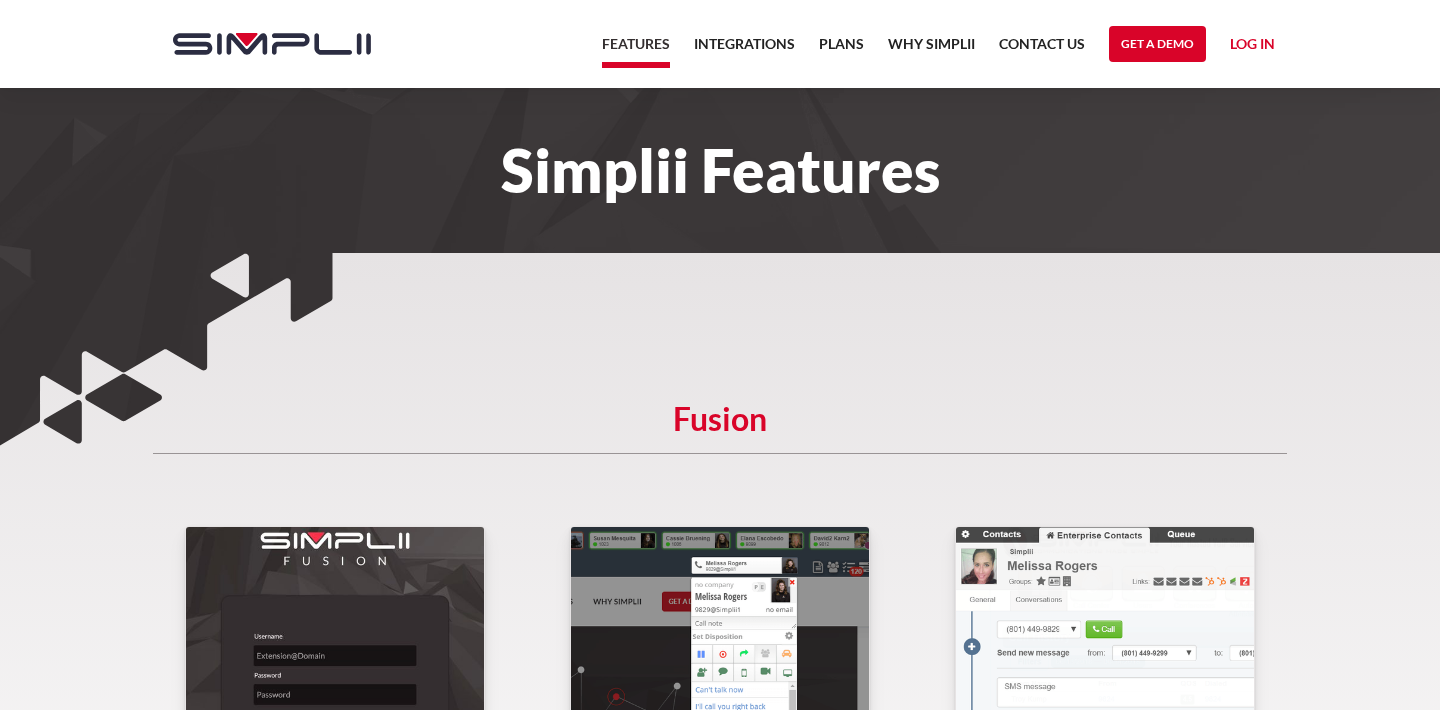 scroll, scrollTop: 0, scrollLeft: 0, axis: both 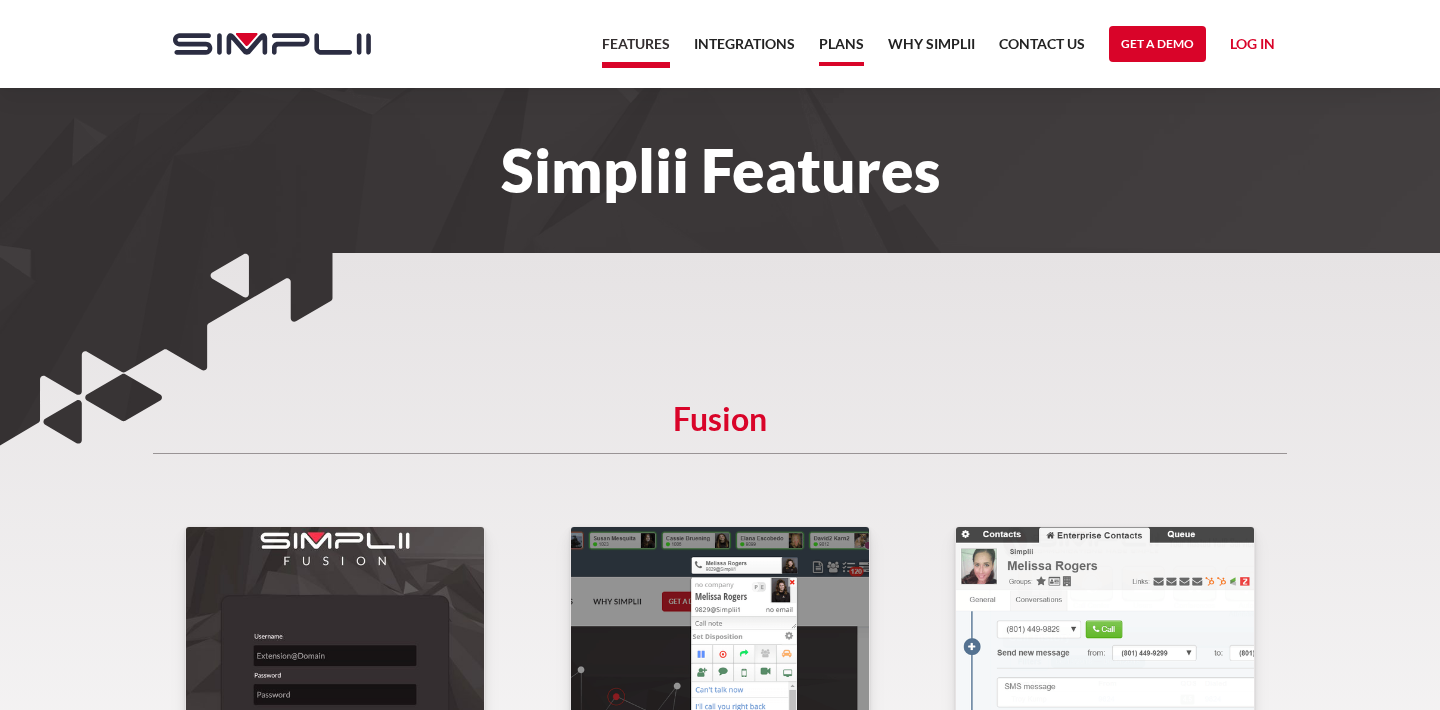 click on "Plans" at bounding box center [841, 49] 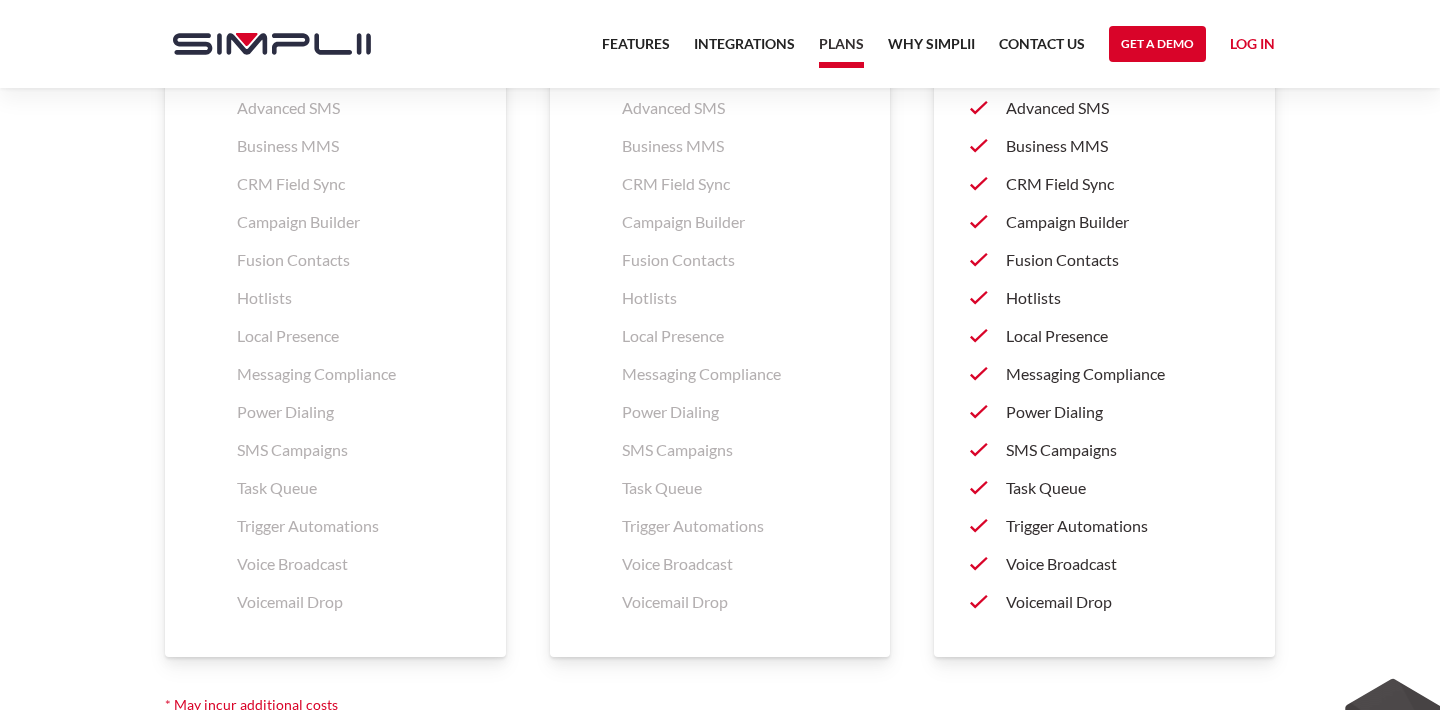 scroll, scrollTop: 3133, scrollLeft: 0, axis: vertical 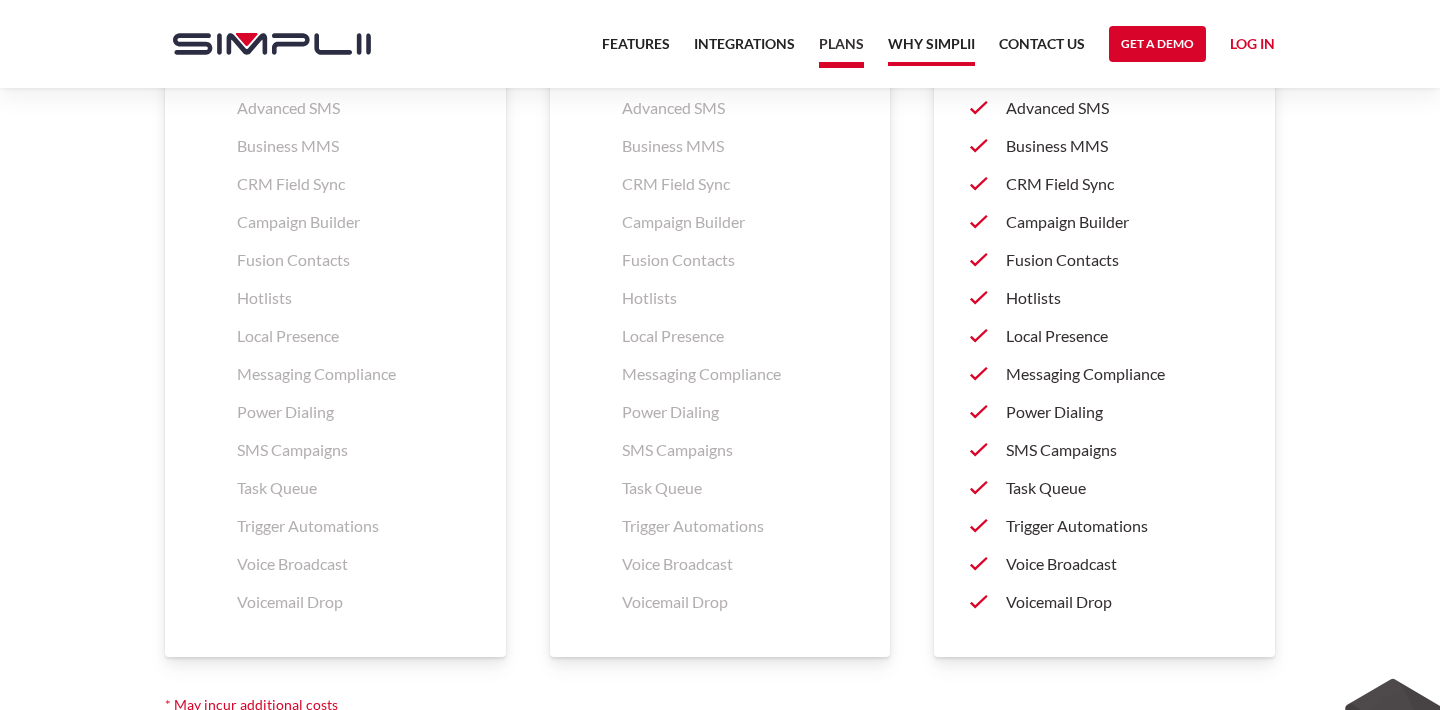 click on "Why Simplii" at bounding box center [931, 49] 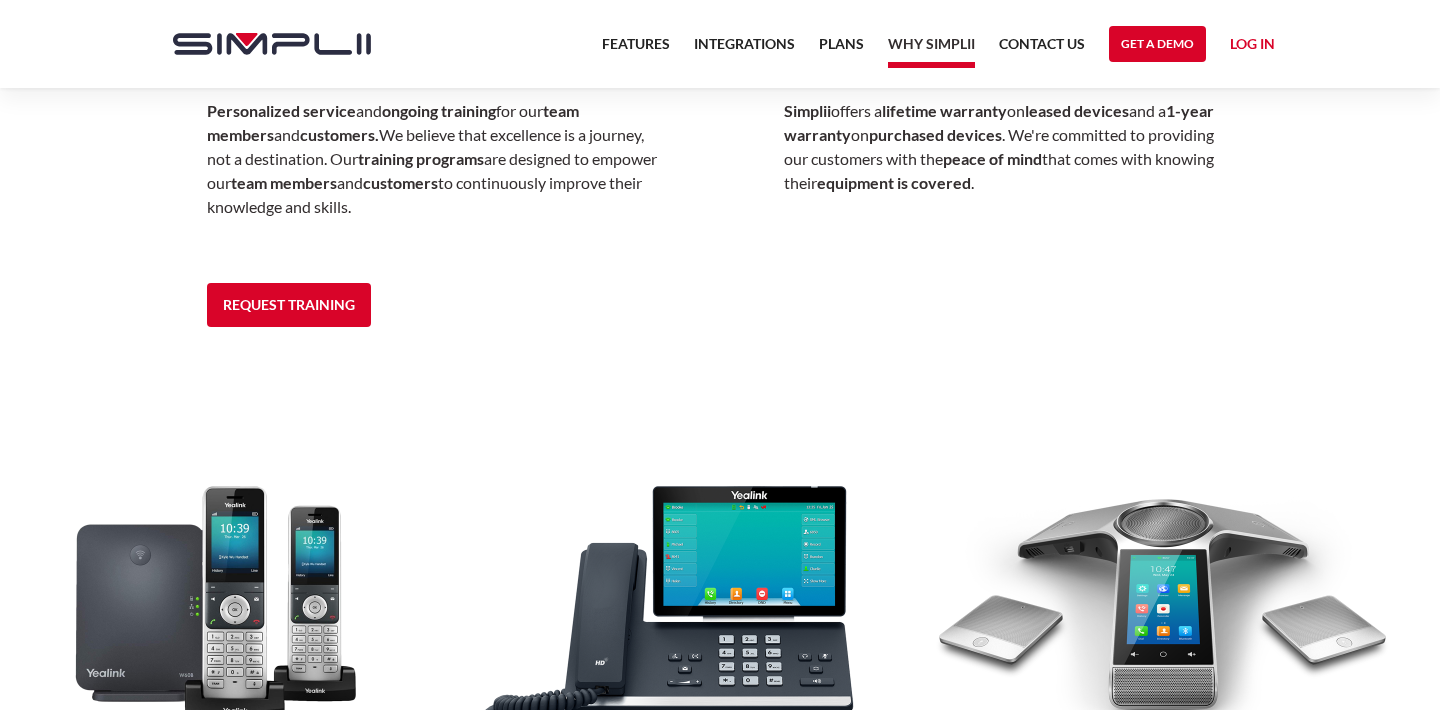scroll, scrollTop: 1683, scrollLeft: 0, axis: vertical 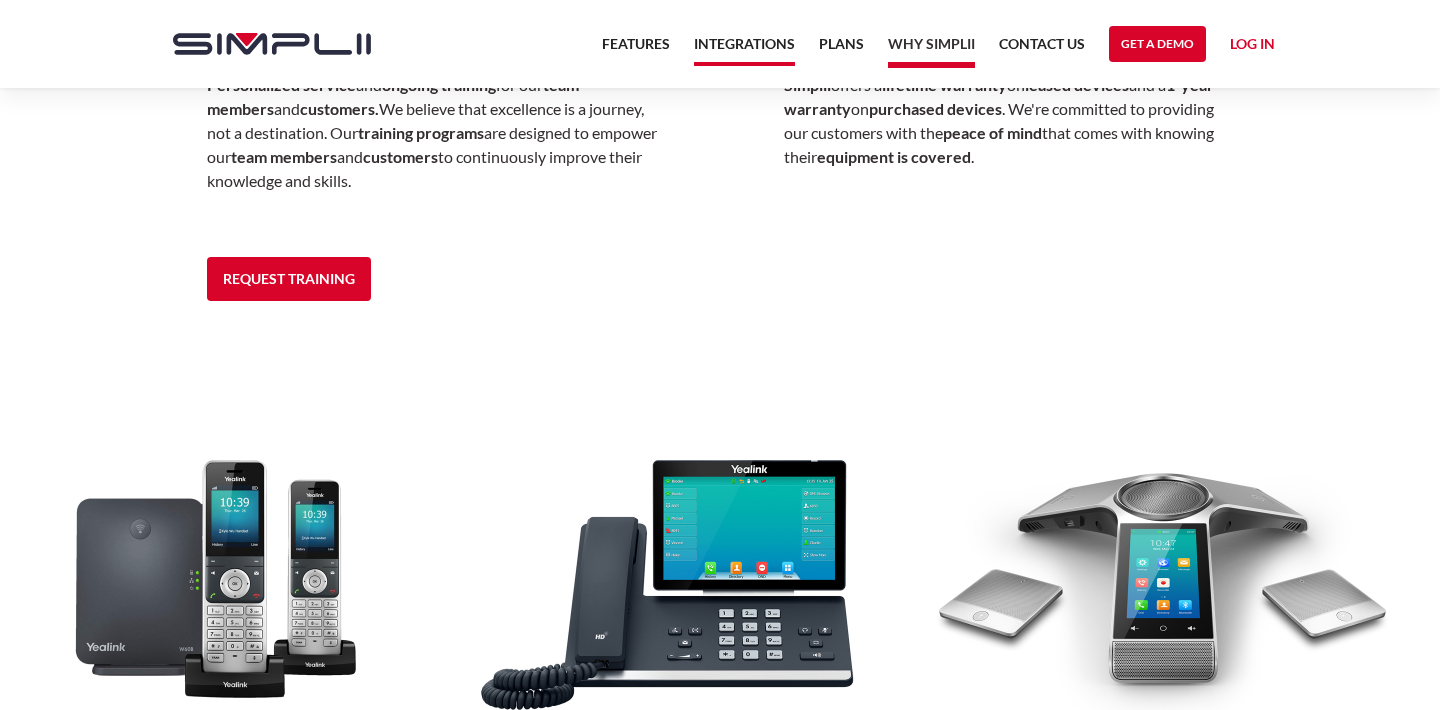 click on "Integrations" at bounding box center [744, 49] 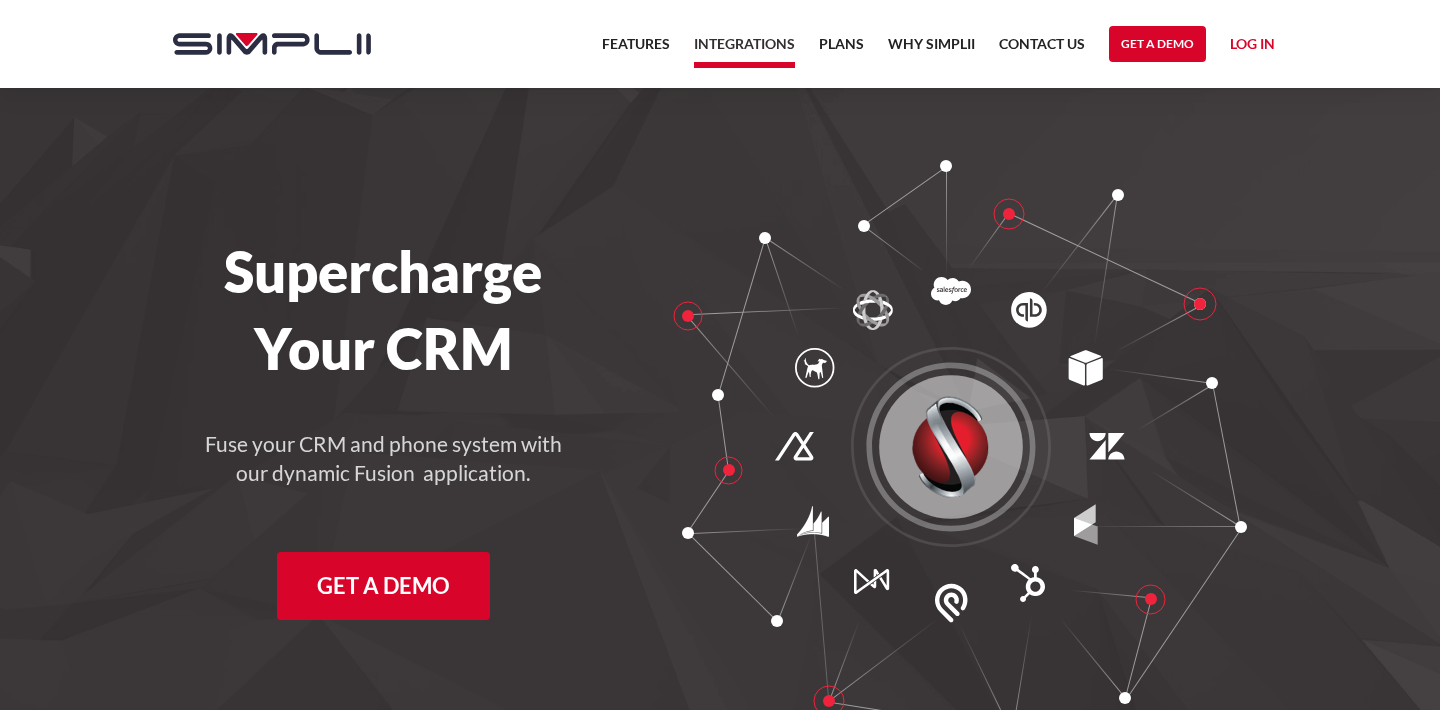 scroll, scrollTop: 0, scrollLeft: 0, axis: both 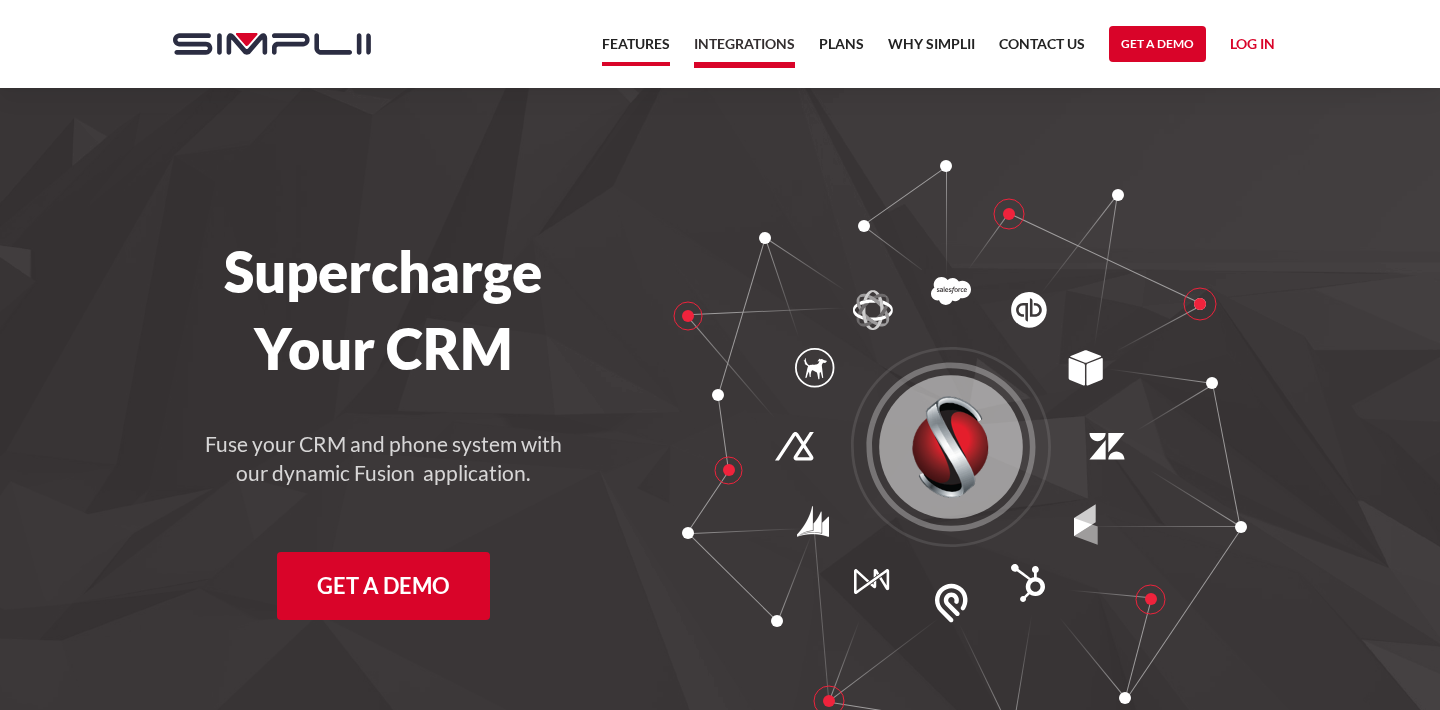 click on "Features" at bounding box center [636, 49] 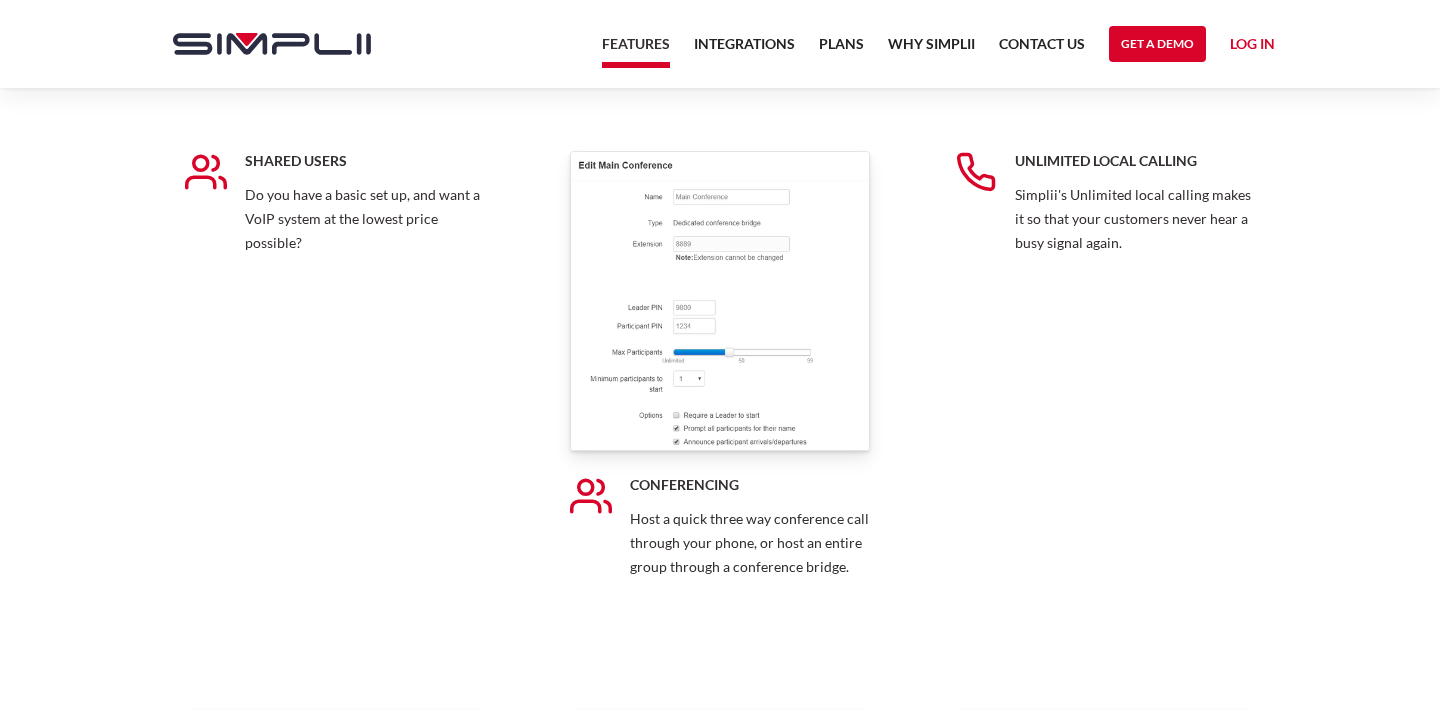 scroll, scrollTop: 6775, scrollLeft: 0, axis: vertical 